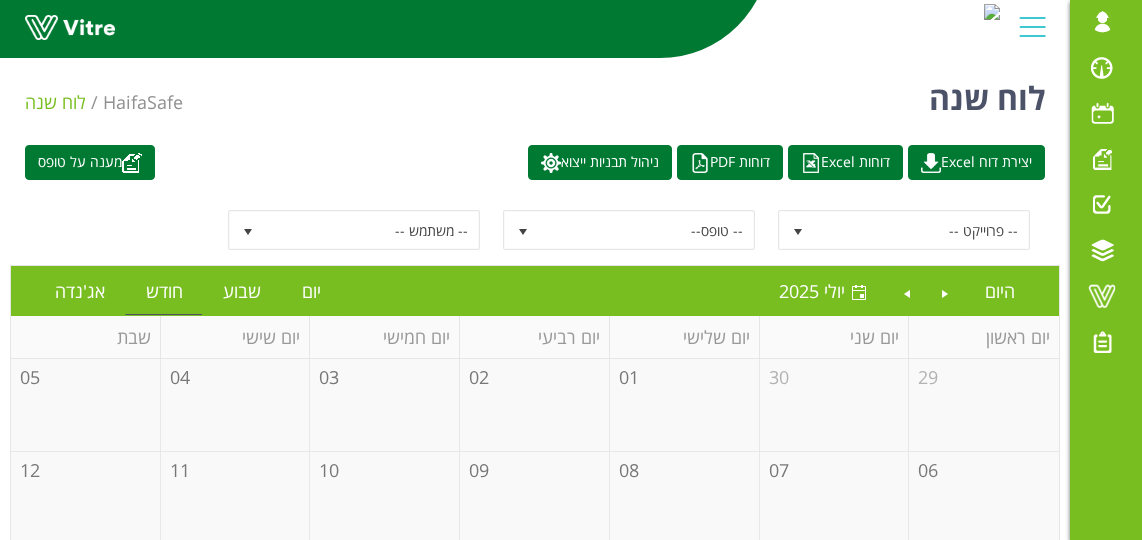 scroll, scrollTop: 0, scrollLeft: 0, axis: both 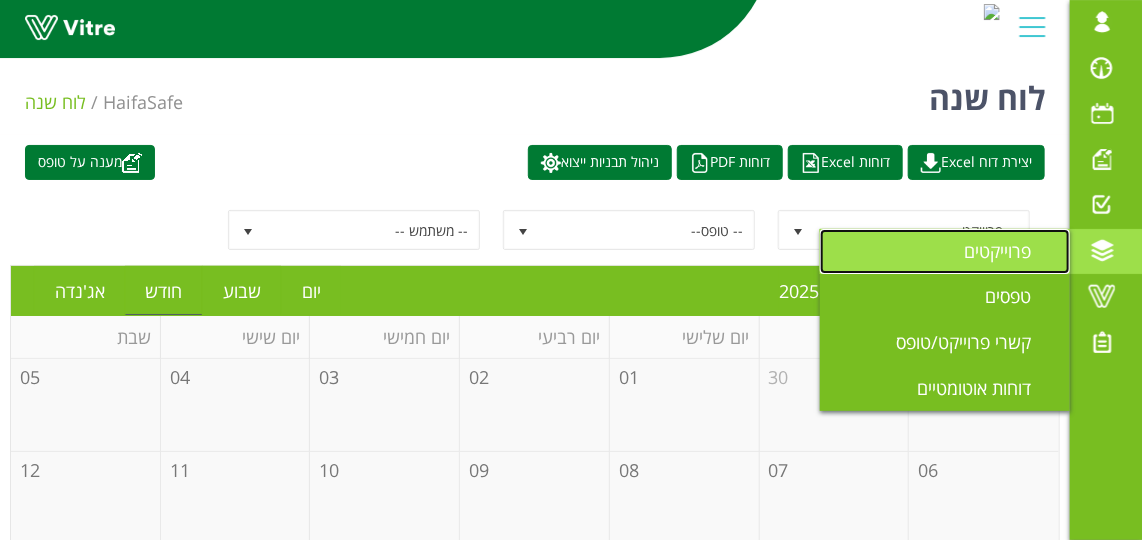 click on "פרוייקטים" at bounding box center [945, 252] 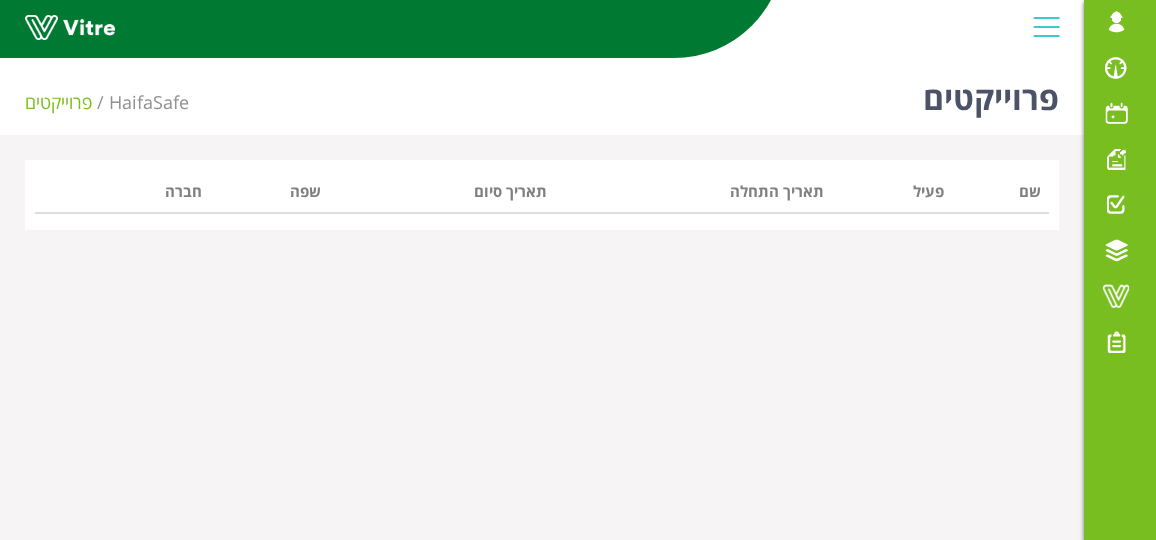 scroll, scrollTop: 0, scrollLeft: 0, axis: both 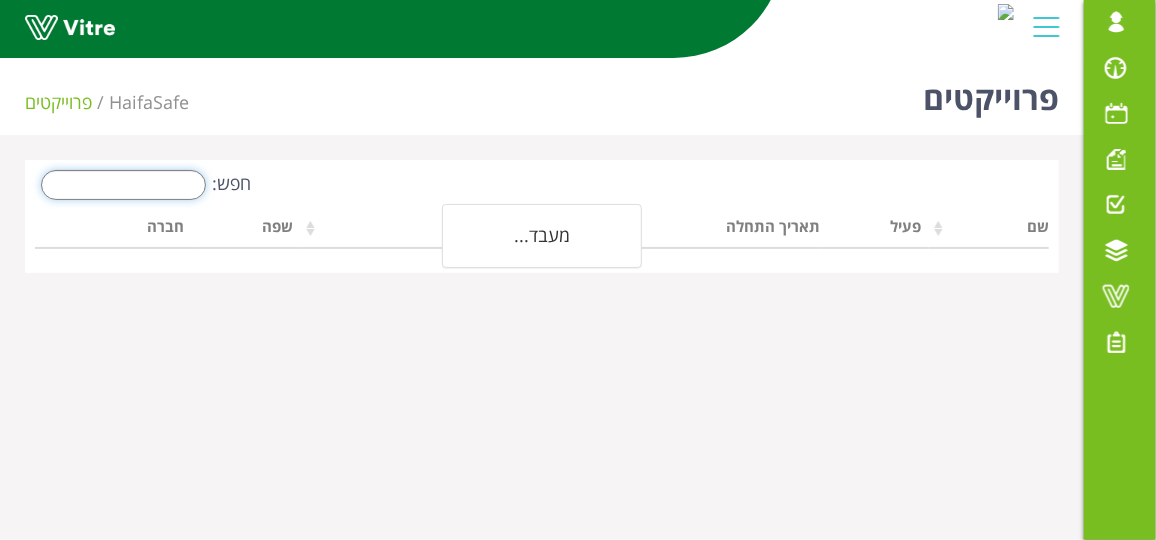 click on "חפש:" at bounding box center [123, 185] 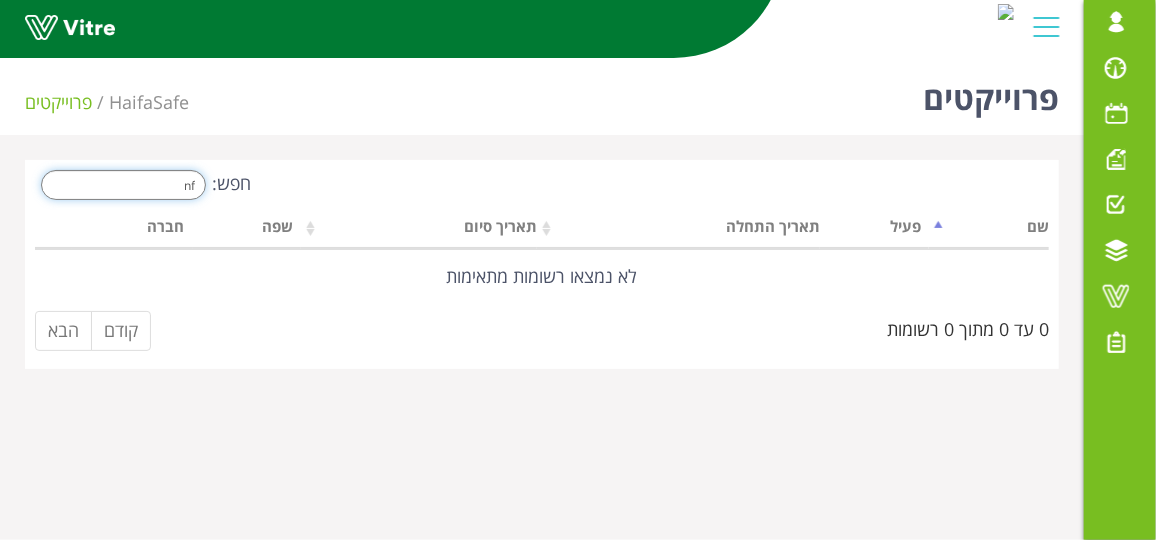 type on "n" 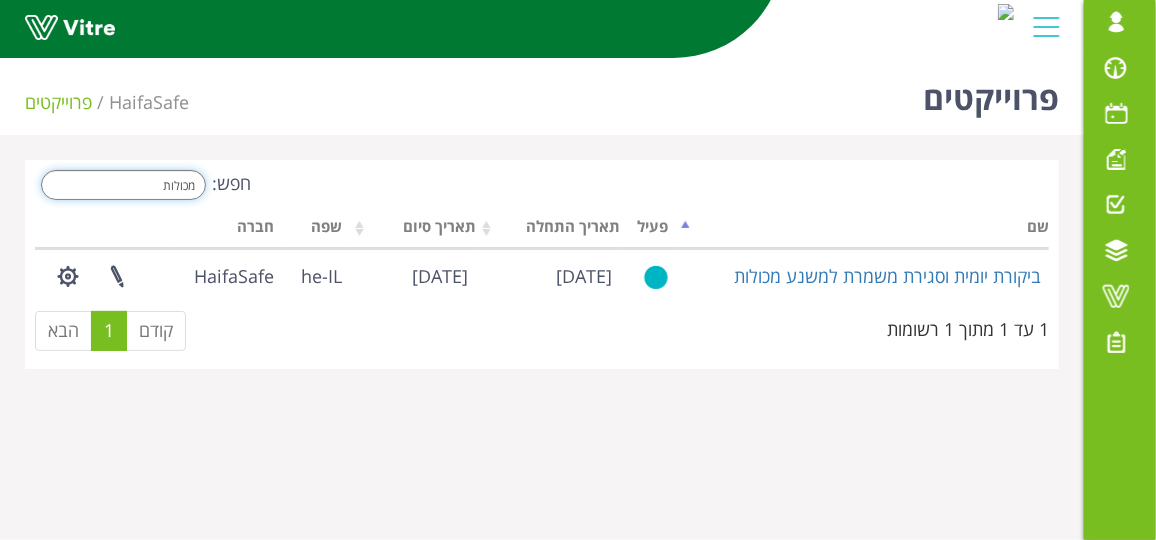 click on "מכולות" at bounding box center (123, 185) 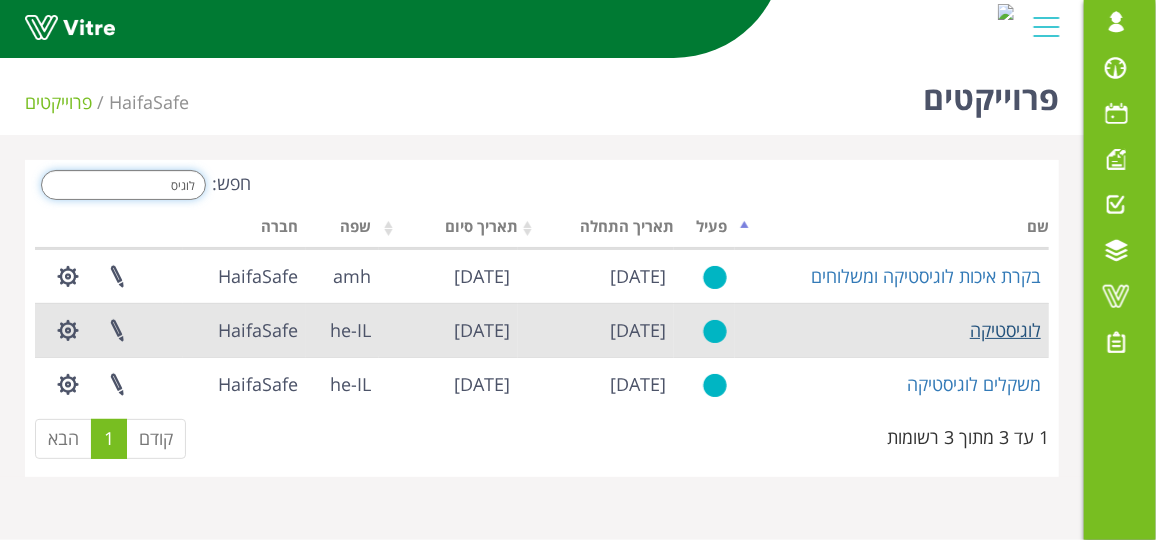 type on "לוגיס" 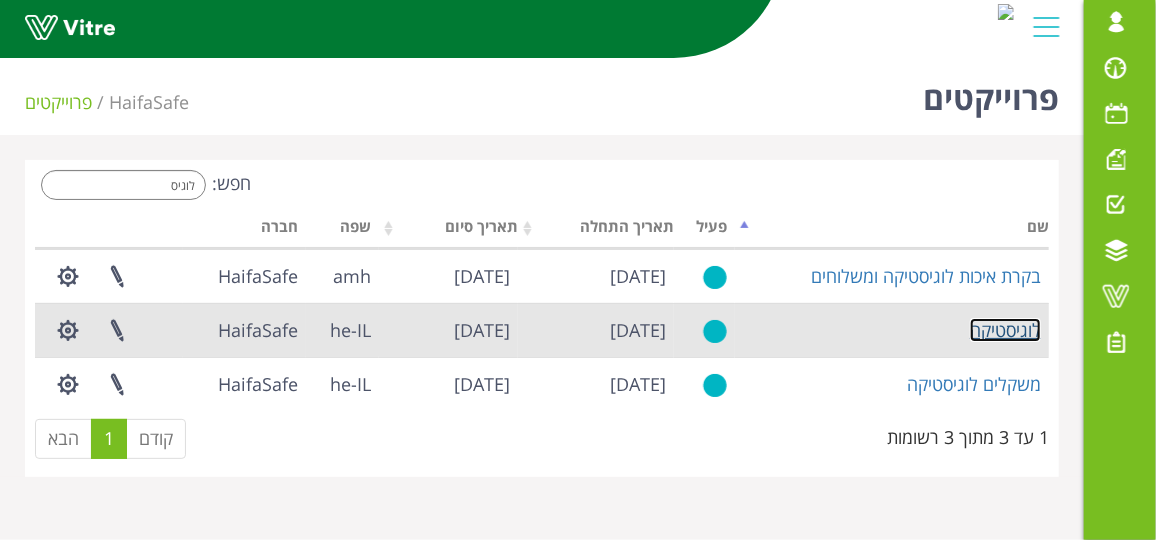 click on "לוגיסטיקה" at bounding box center [1005, 330] 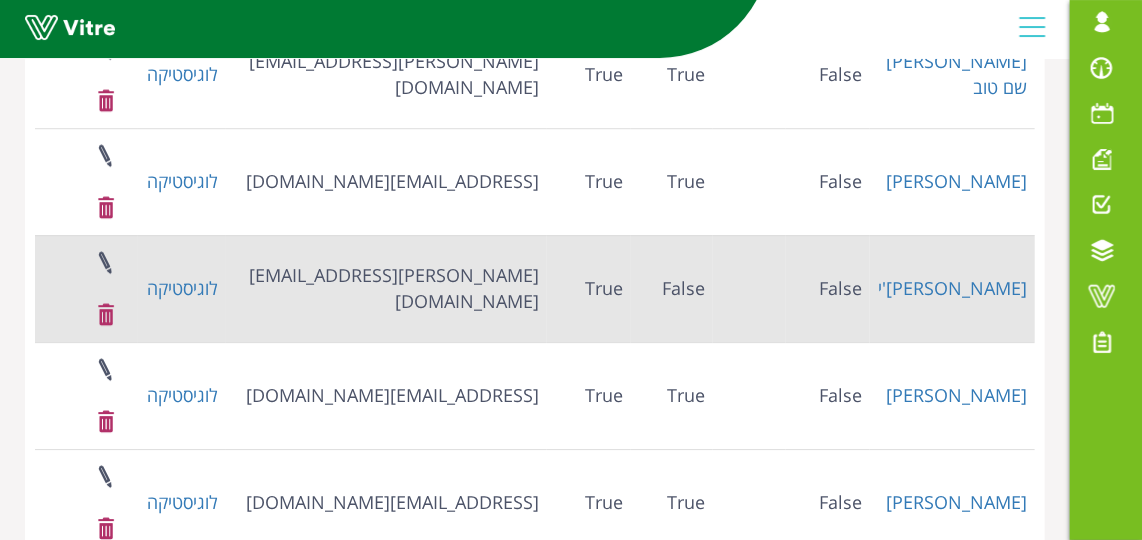 scroll, scrollTop: 1896, scrollLeft: 0, axis: vertical 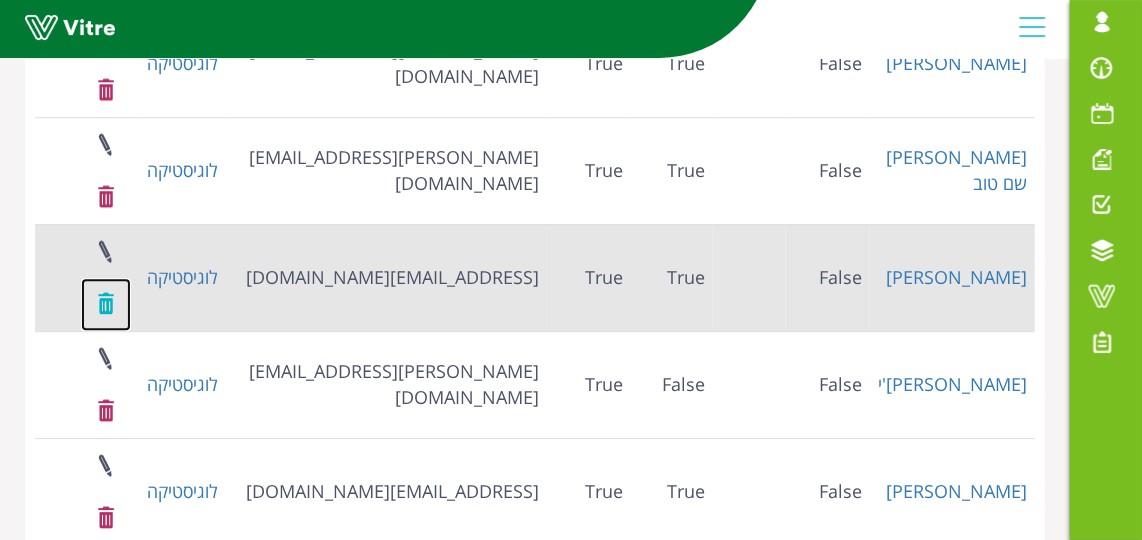 click at bounding box center [106, 304] 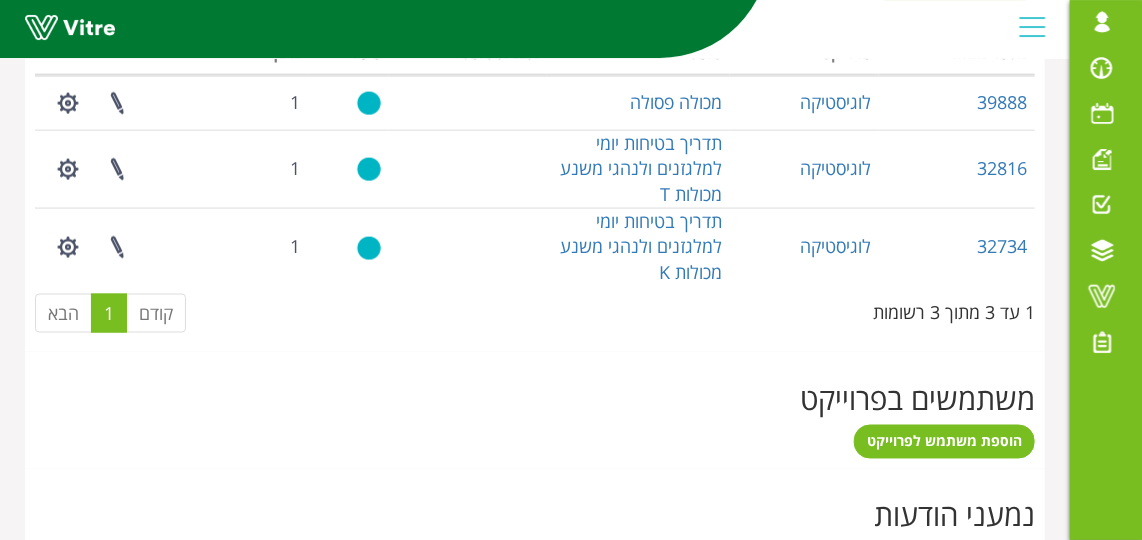 scroll, scrollTop: 843, scrollLeft: 0, axis: vertical 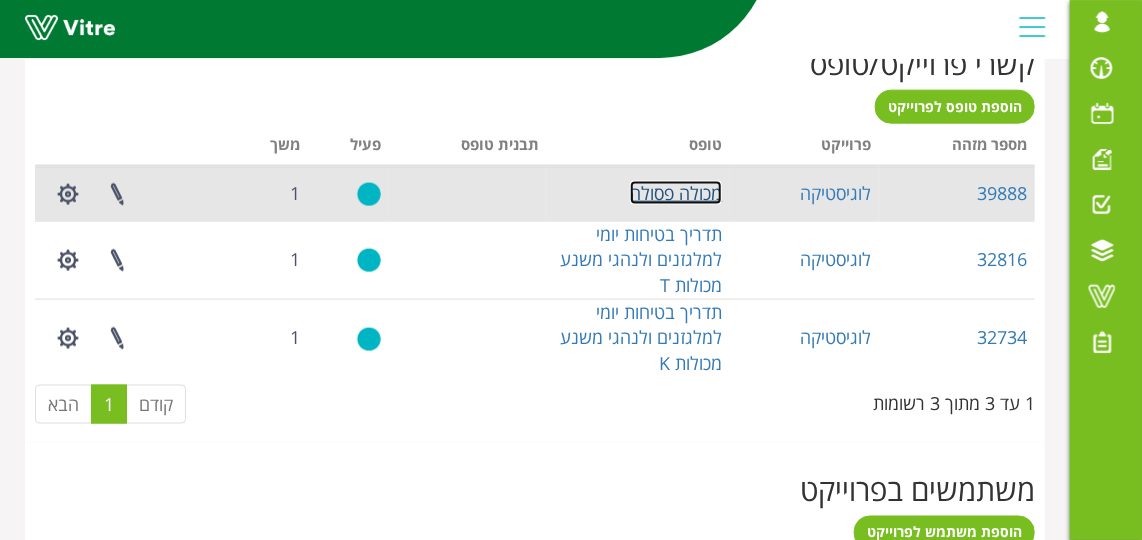 click on "מכולה פסולה" at bounding box center [676, 193] 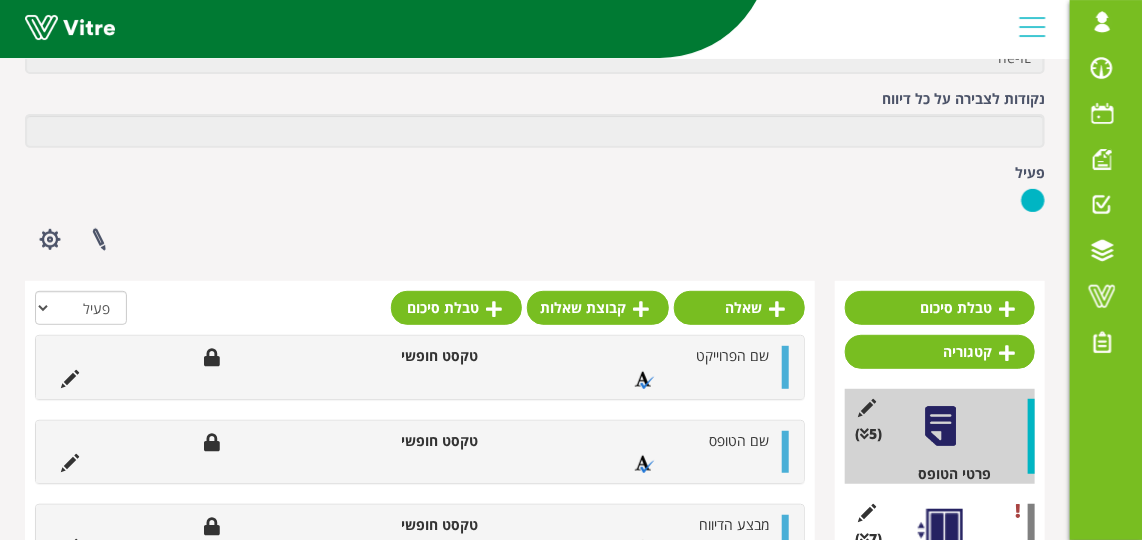 scroll, scrollTop: 454, scrollLeft: 0, axis: vertical 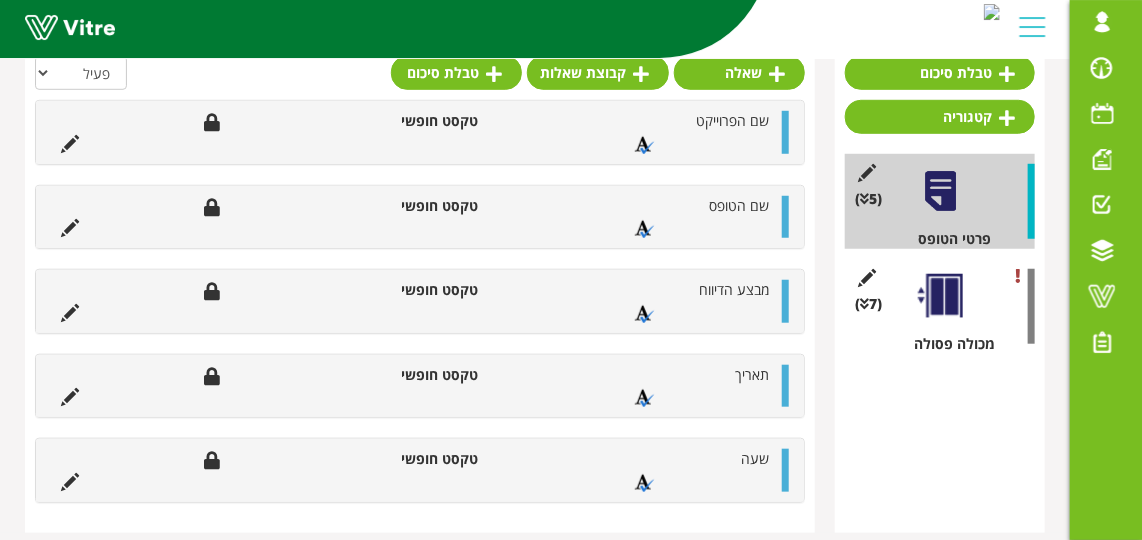 click at bounding box center [940, 296] 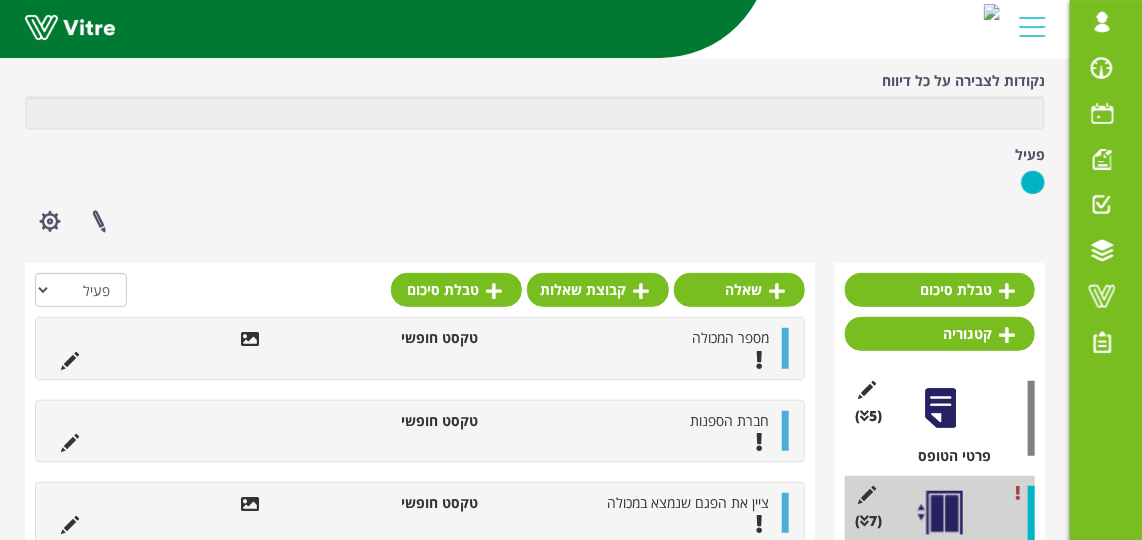 scroll, scrollTop: 438, scrollLeft: 0, axis: vertical 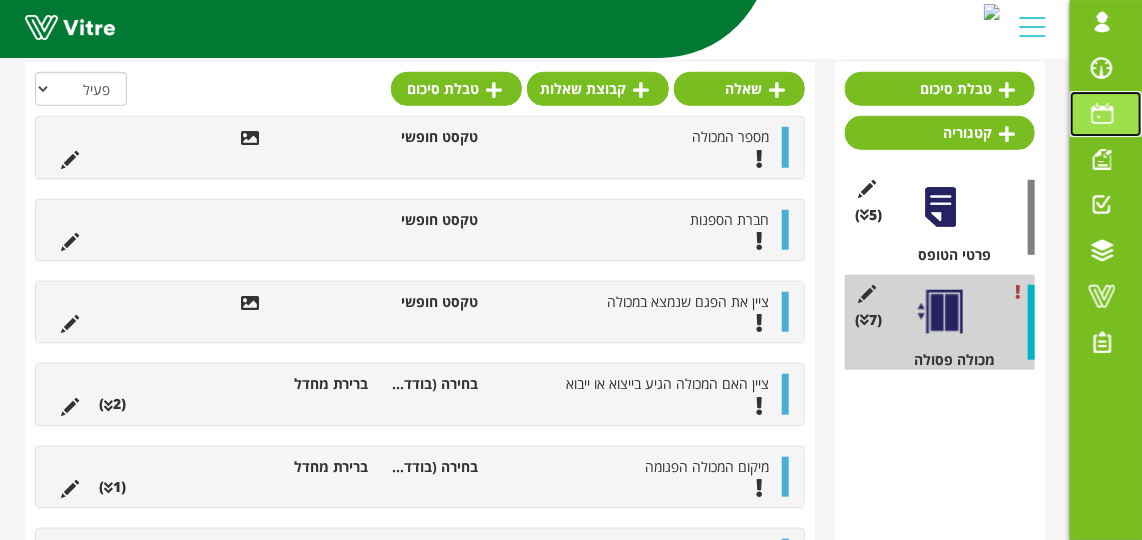 click at bounding box center (1102, 113) 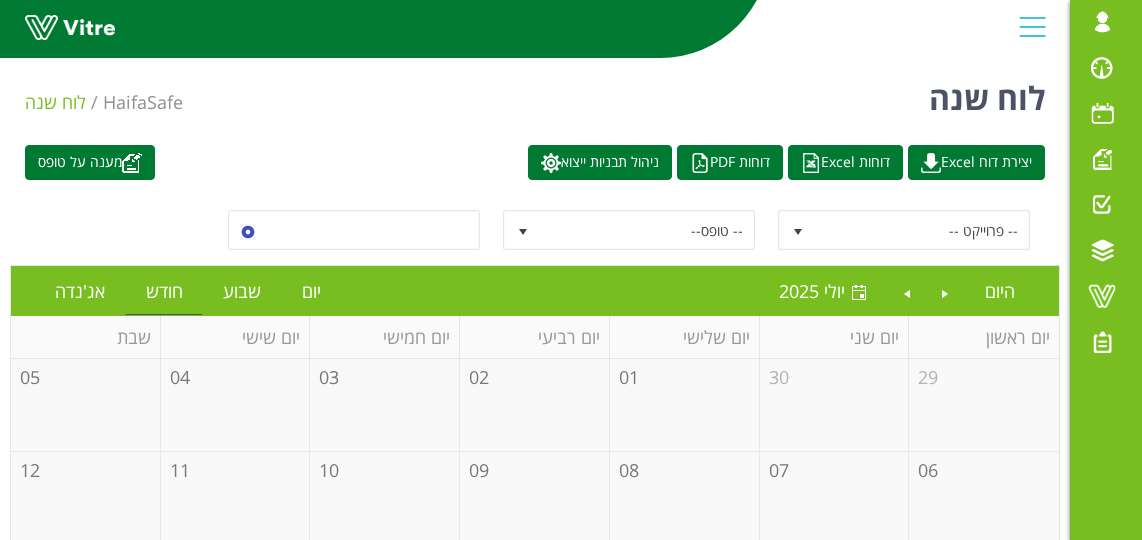 scroll, scrollTop: 0, scrollLeft: 0, axis: both 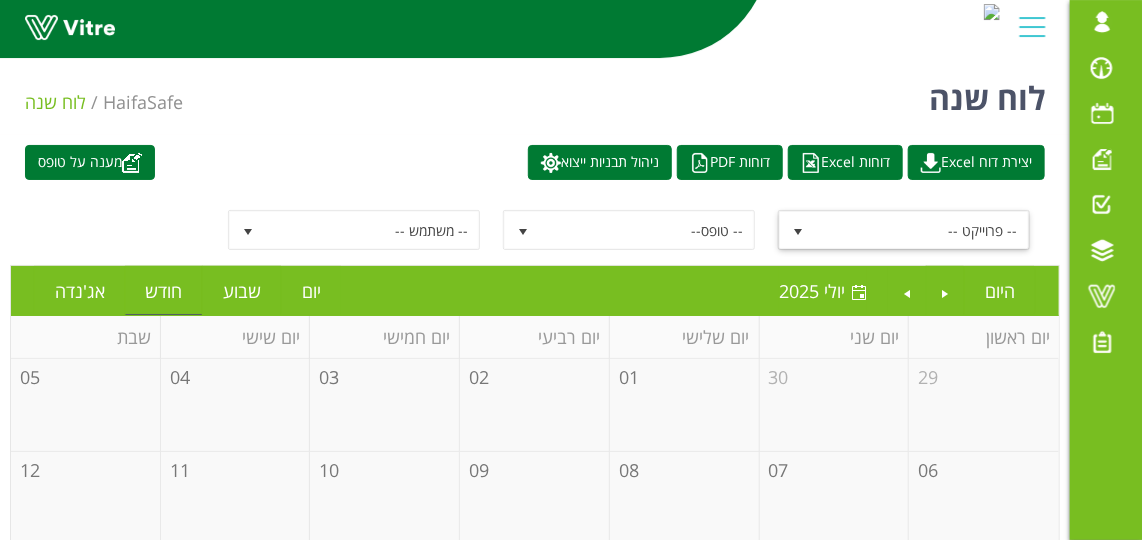 click on "-- פרוייקט --" at bounding box center (922, 230) 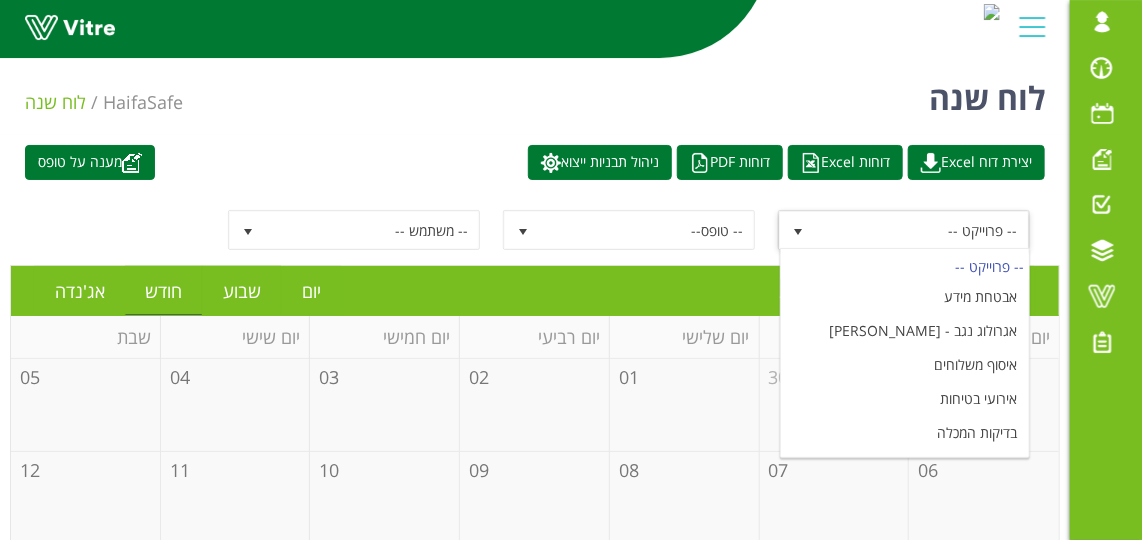 scroll, scrollTop: 1379, scrollLeft: 0, axis: vertical 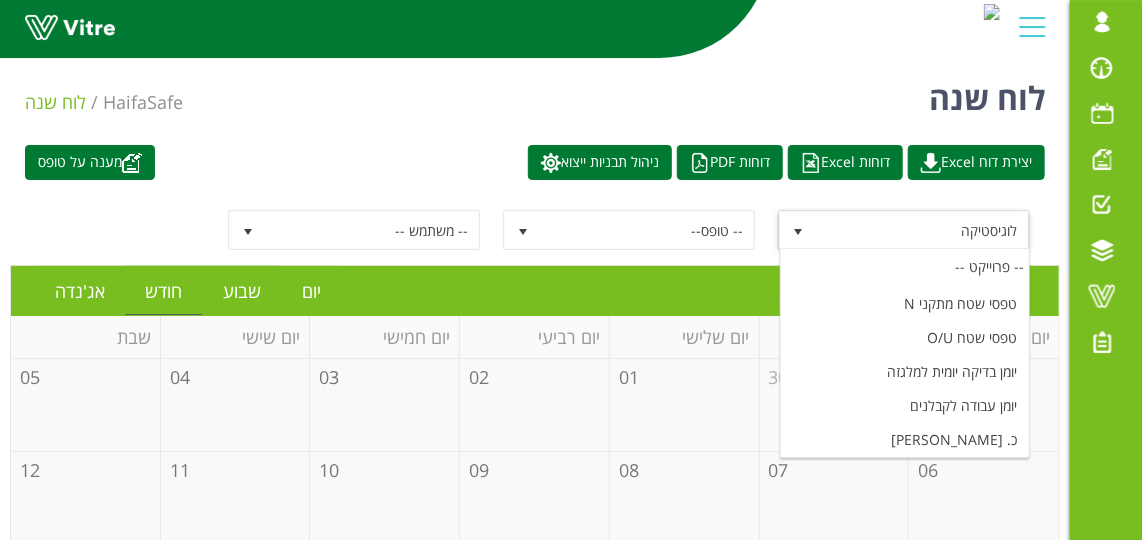 click on "לוגיסטיקה" at bounding box center (905, 474) 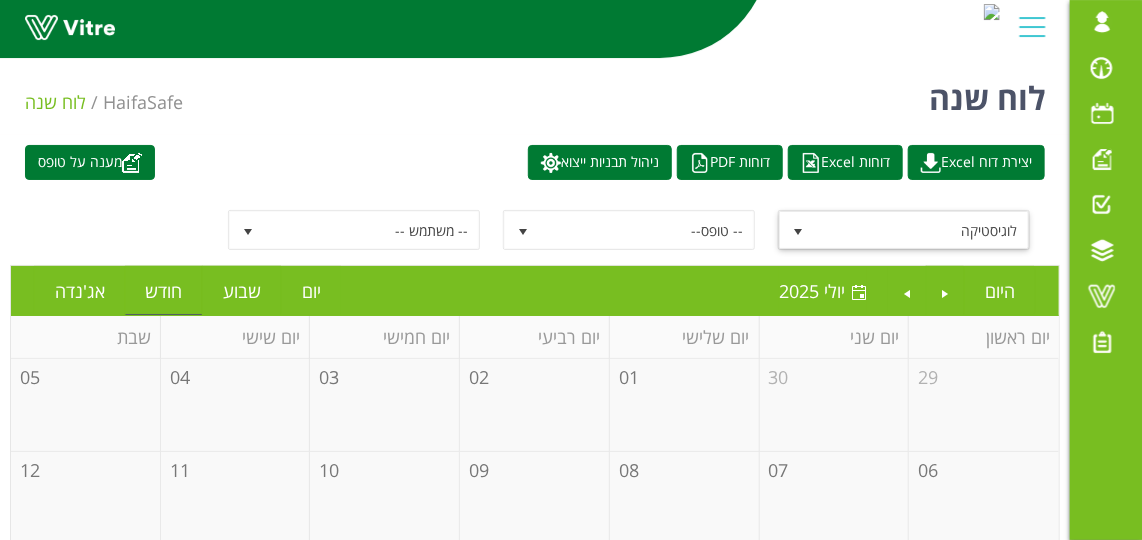 click on "מענה על טופס
יצירת דוח Excel
דוחות Excel
דוחות PDF
ניהול תבניות ייצוא" at bounding box center [535, 162] 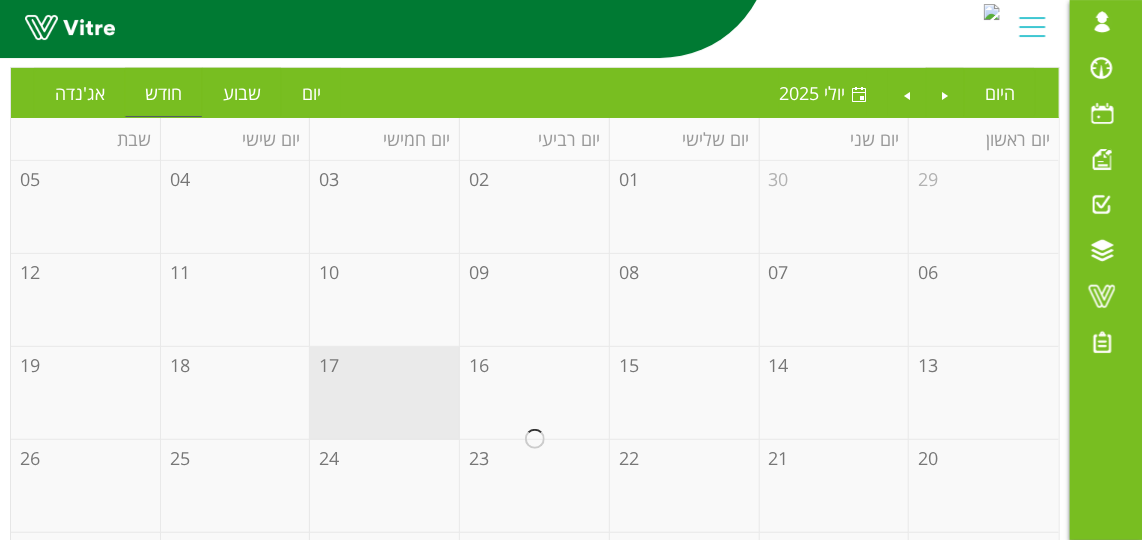 scroll, scrollTop: 107, scrollLeft: 0, axis: vertical 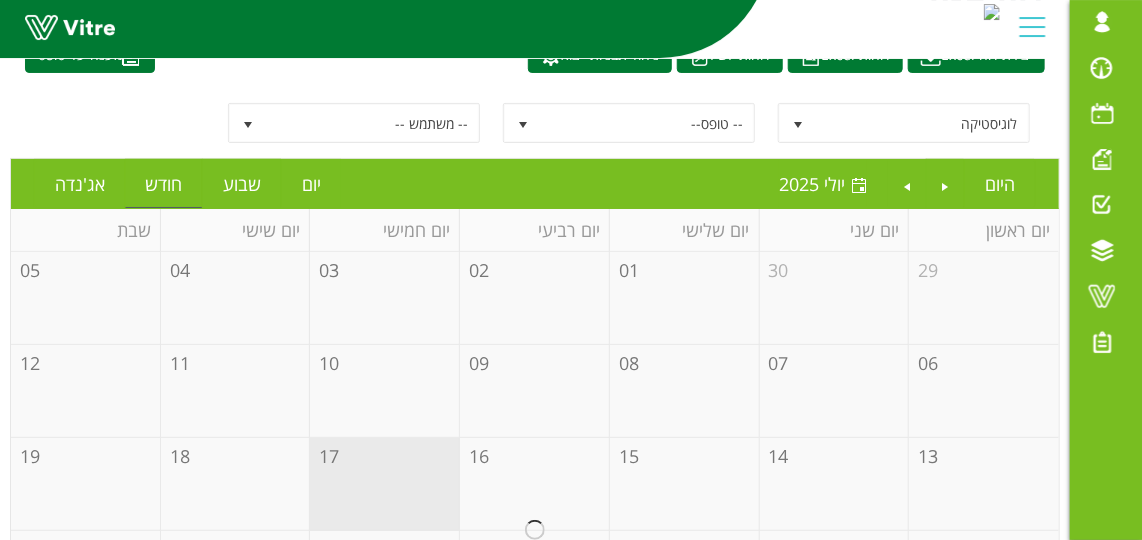 click on "-- טופס--" at bounding box center (647, 123) 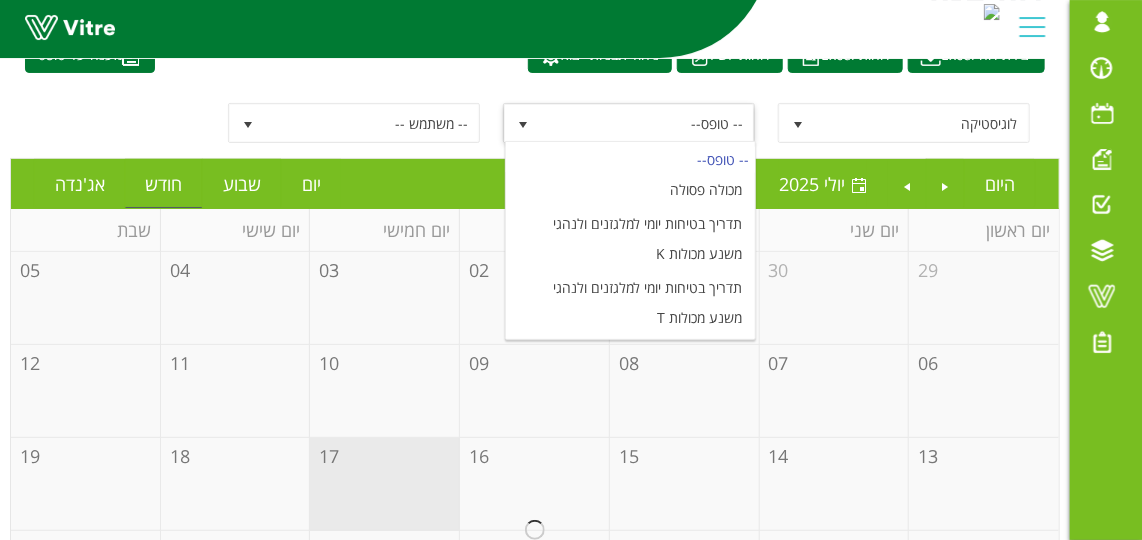 click on "-- טופס--" at bounding box center (647, 123) 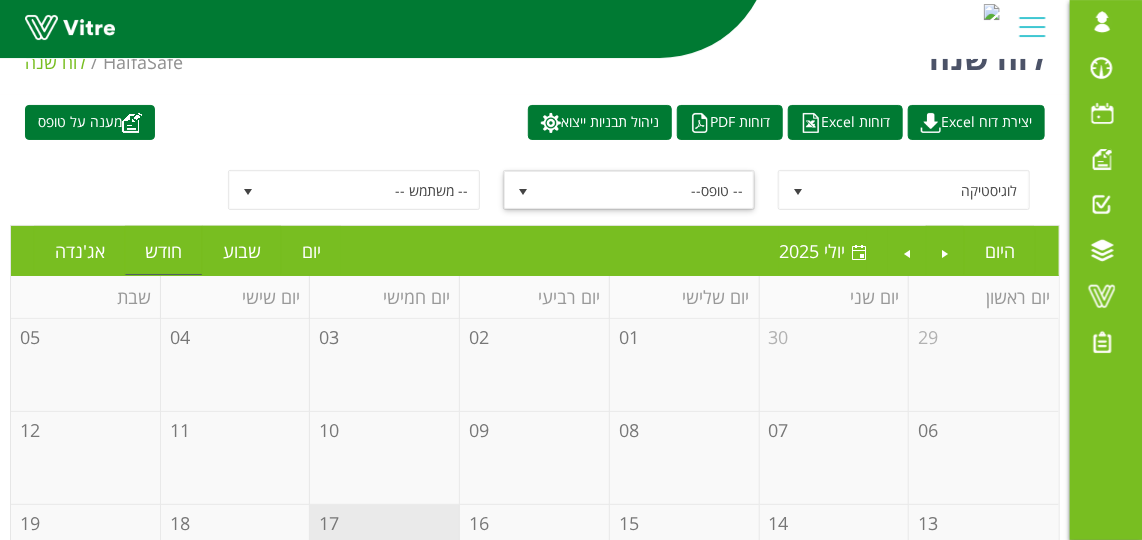 scroll, scrollTop: 0, scrollLeft: 0, axis: both 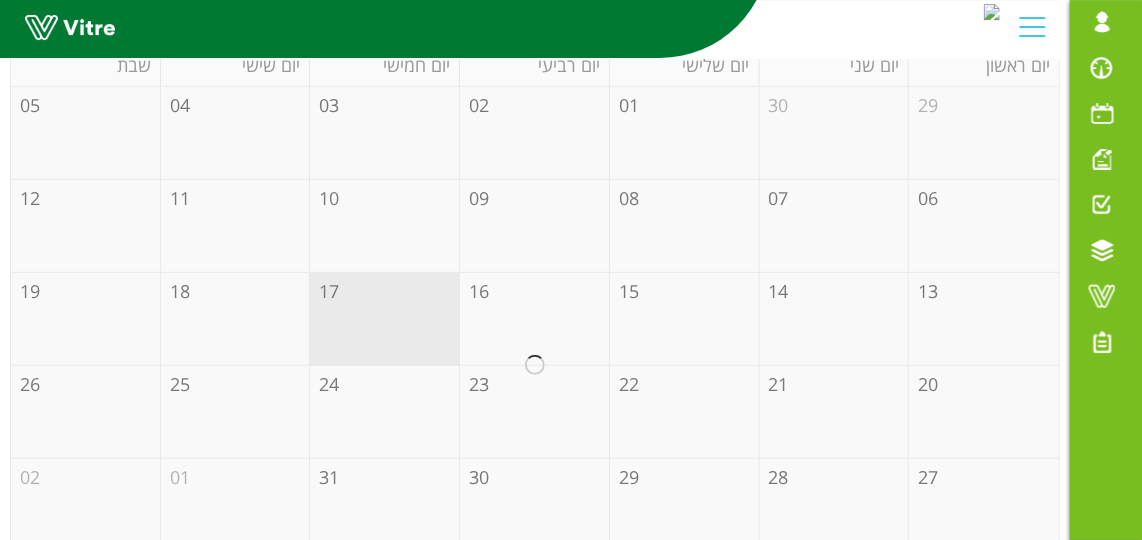 click at bounding box center (535, 365) 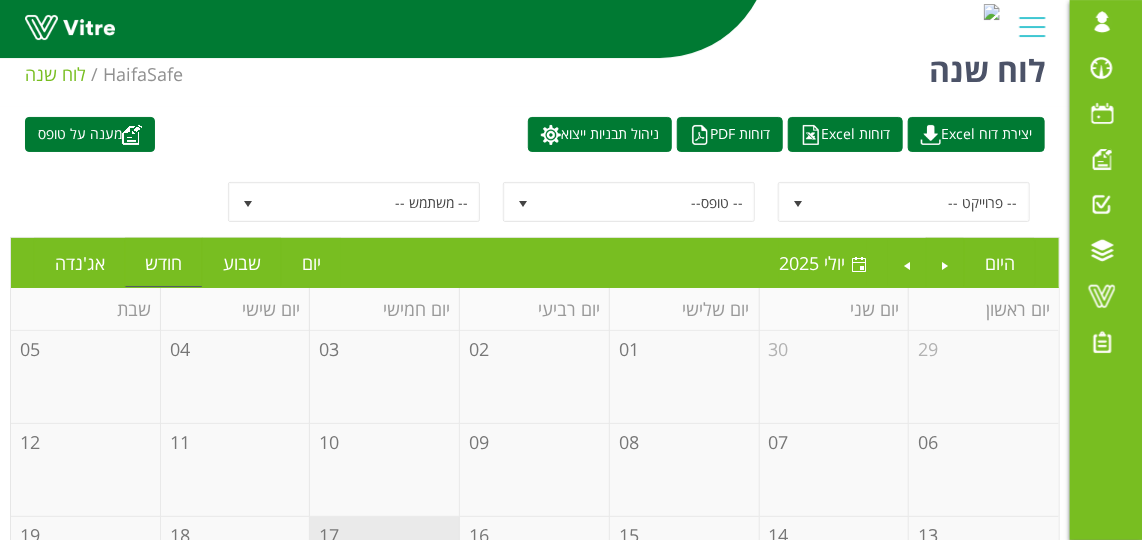 scroll, scrollTop: 0, scrollLeft: 0, axis: both 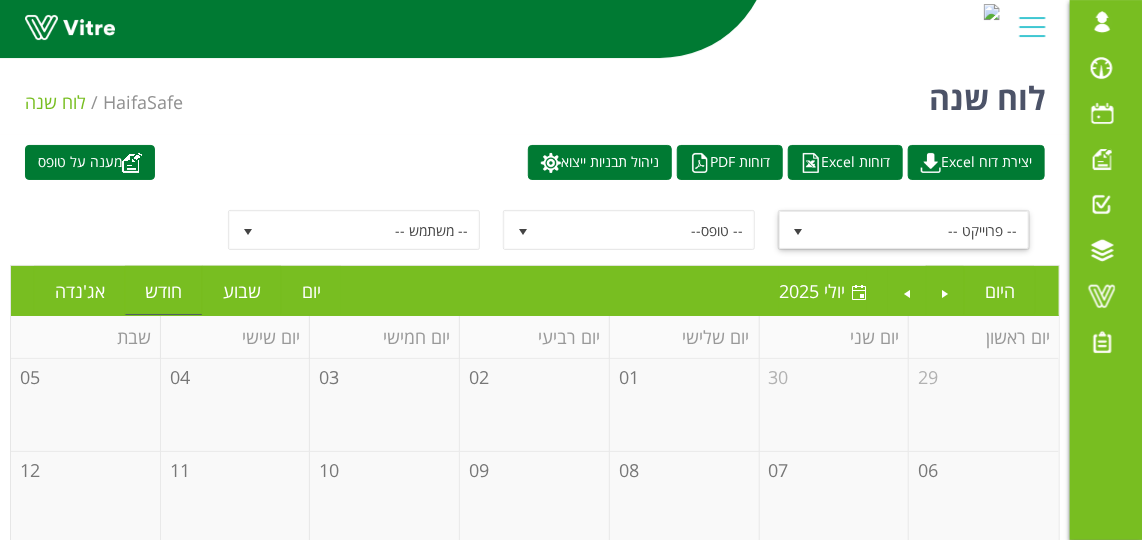 click on "-- פרוייקט --" at bounding box center [922, 230] 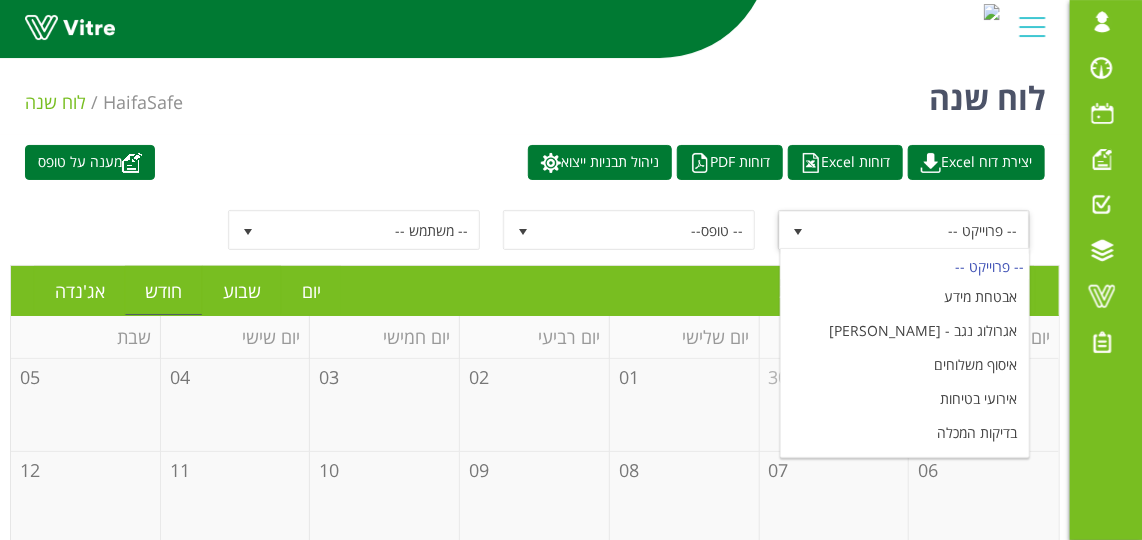scroll, scrollTop: 1379, scrollLeft: 0, axis: vertical 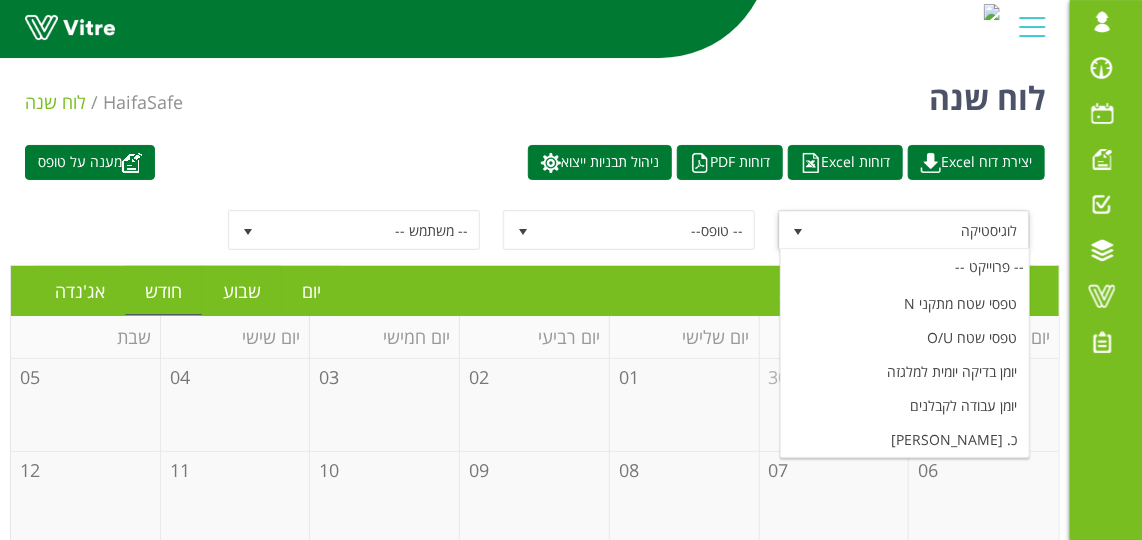 click on "לוגיסטיקה" at bounding box center (905, 474) 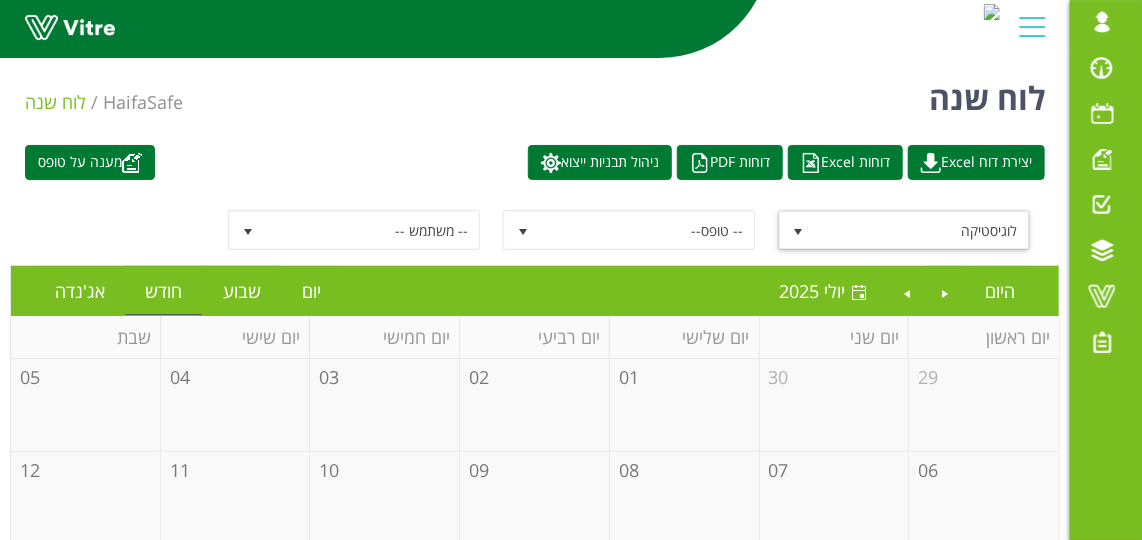 scroll, scrollTop: 181, scrollLeft: 0, axis: vertical 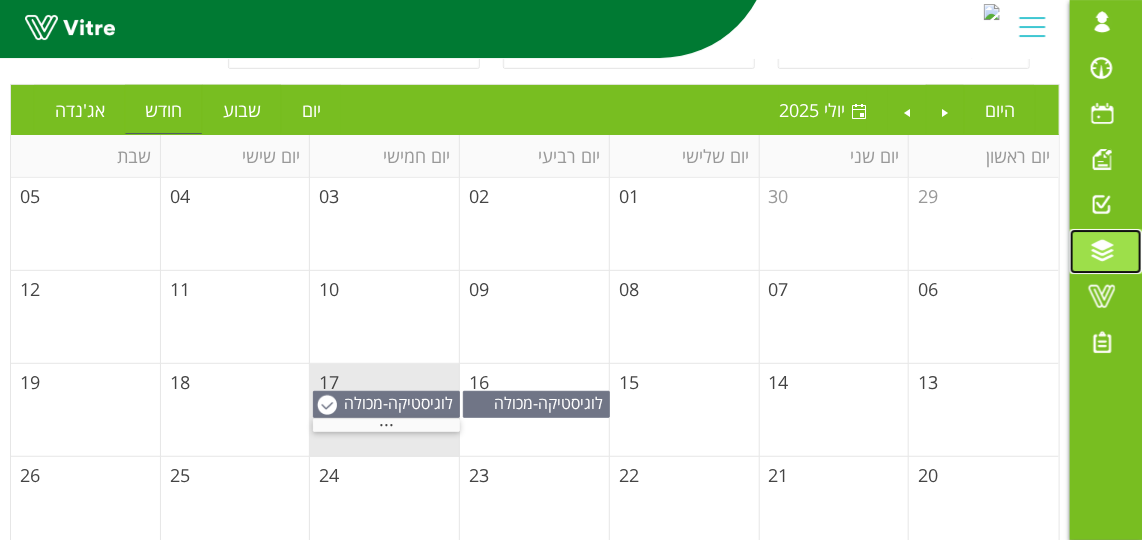 click on "17" at bounding box center (385, 410) 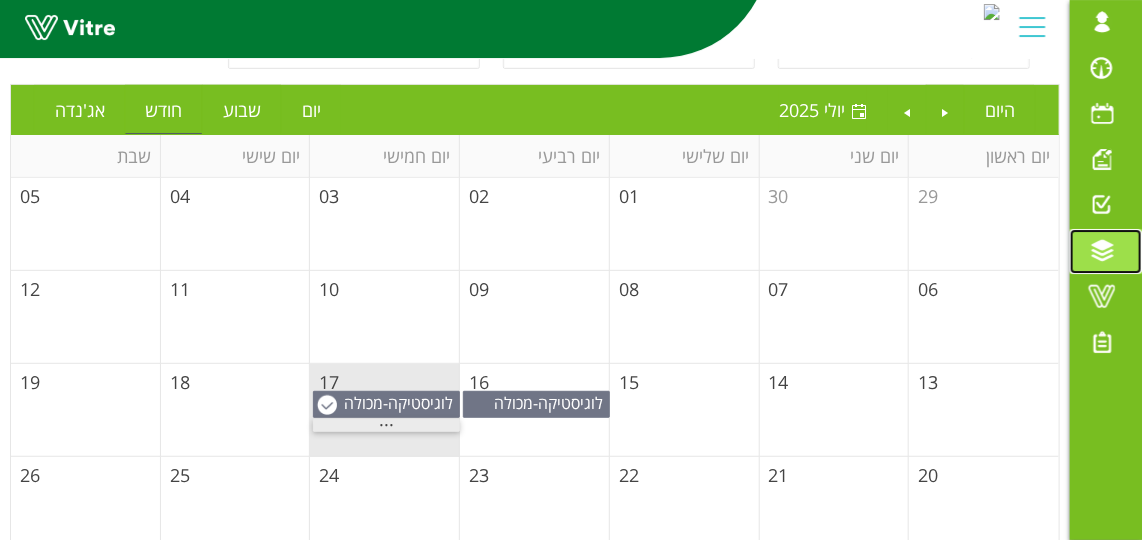 click on "..." at bounding box center [386, 420] 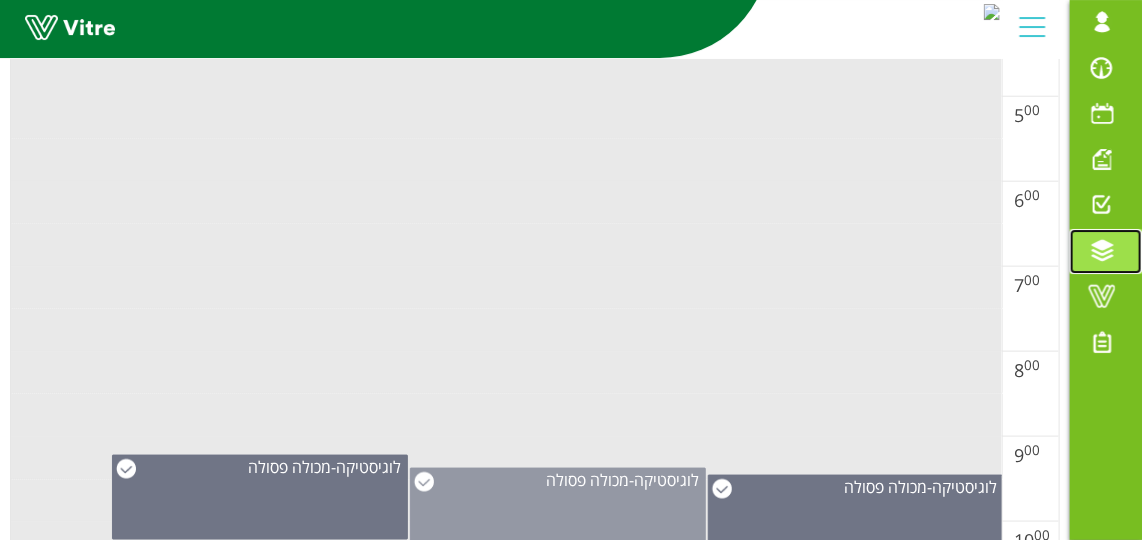 scroll, scrollTop: 818, scrollLeft: 0, axis: vertical 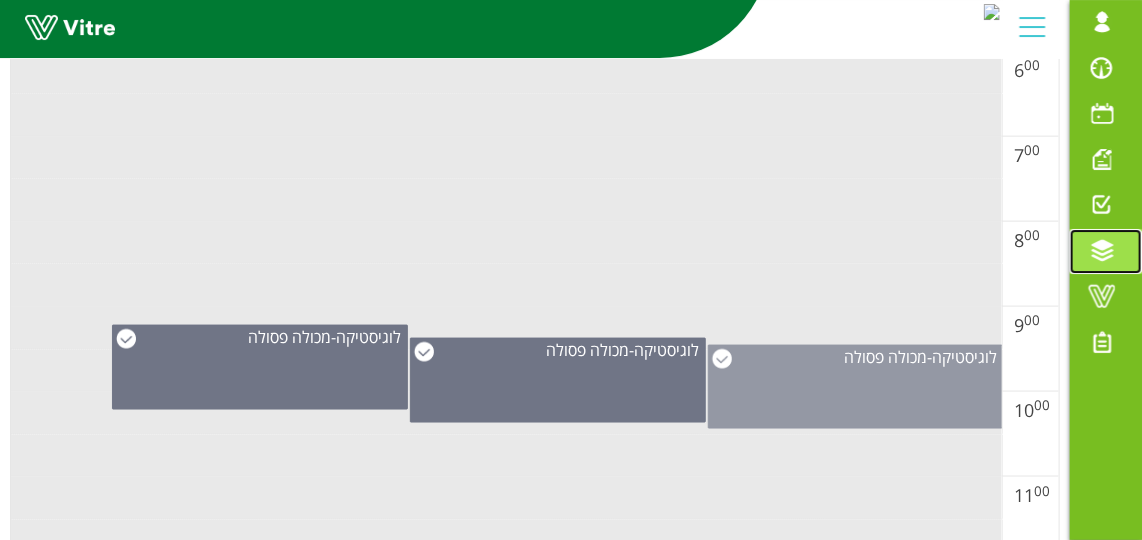click on "מכולה פסולה" at bounding box center [885, 357] 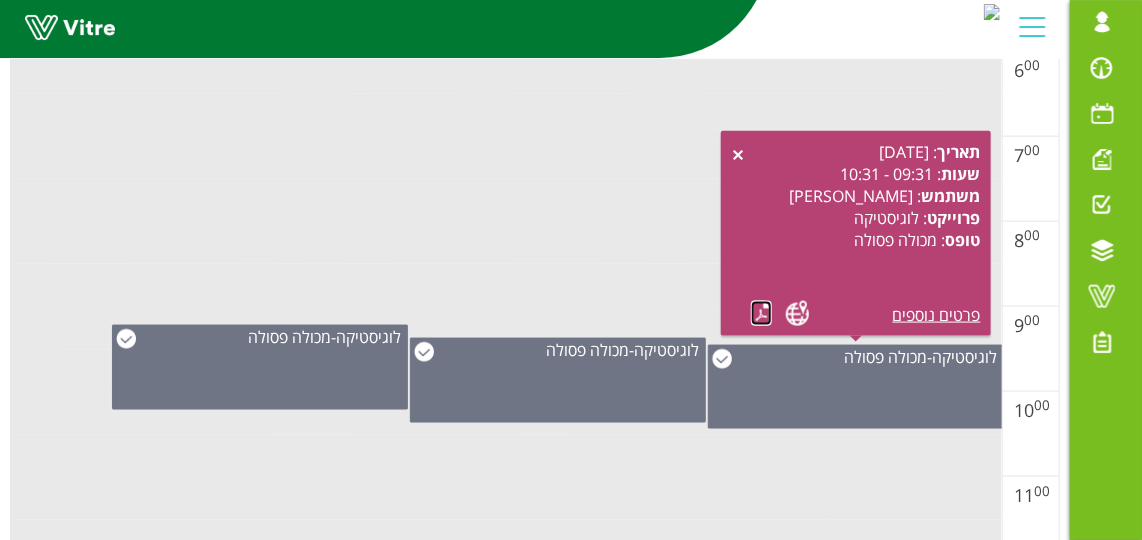 click at bounding box center (761, 313) 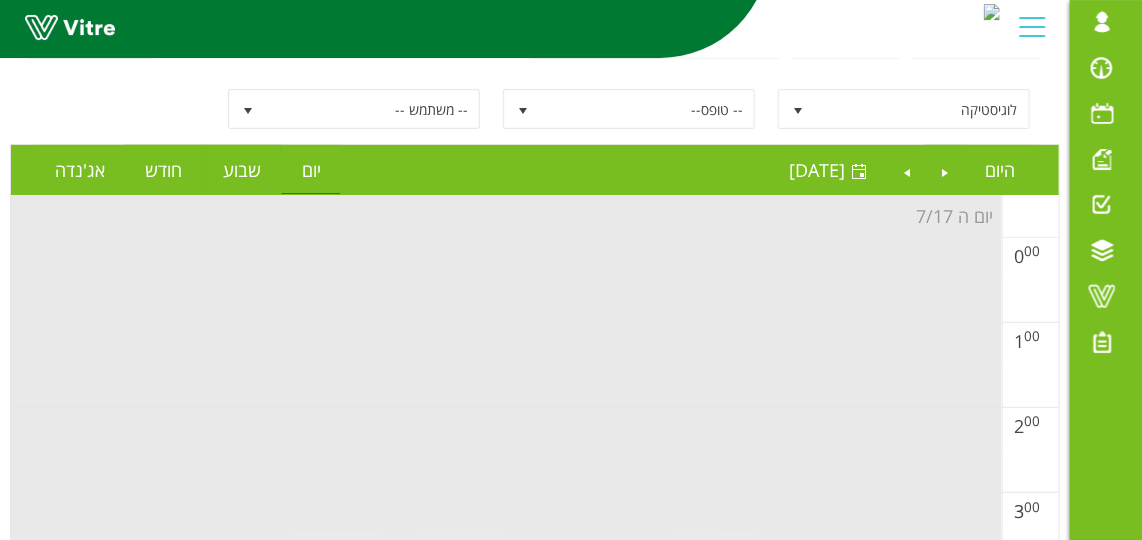 scroll, scrollTop: 90, scrollLeft: 0, axis: vertical 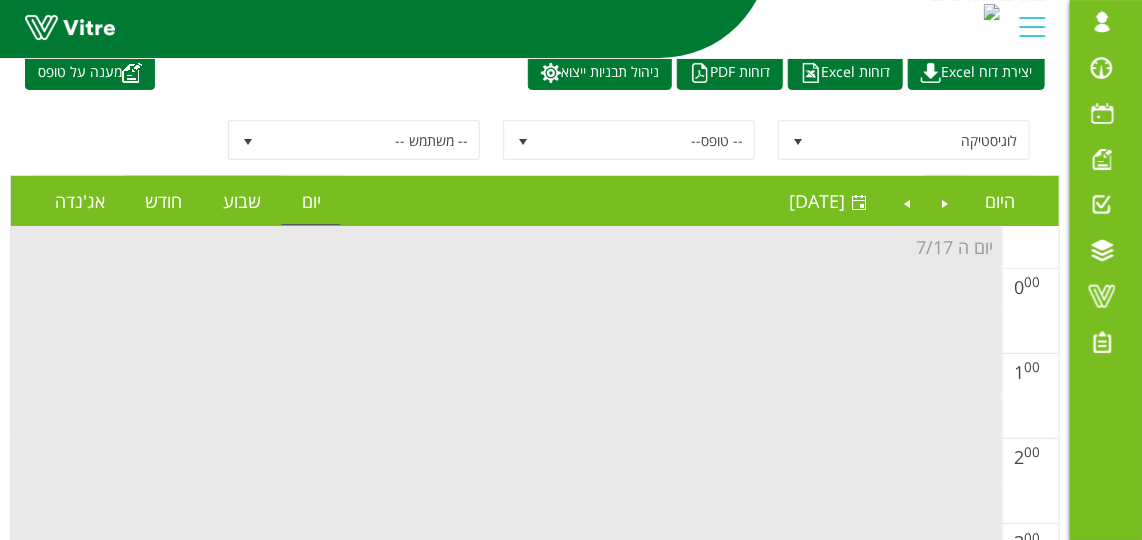 click on "לוגיסטיקה 4580
-- טופס--
-- משתמש --" at bounding box center [535, 140] 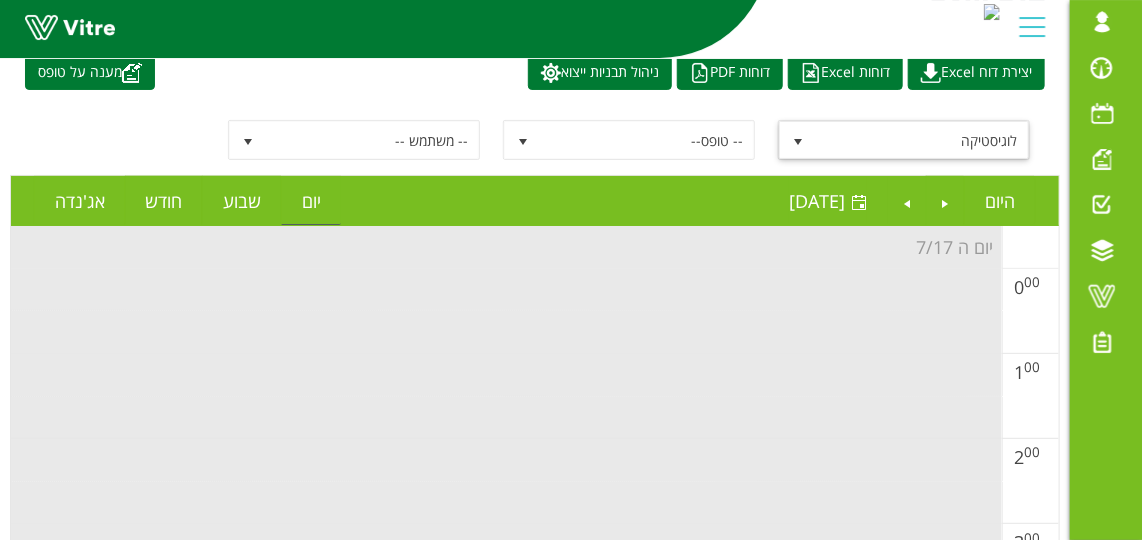 click on "לוגיסטיקה" at bounding box center (922, 140) 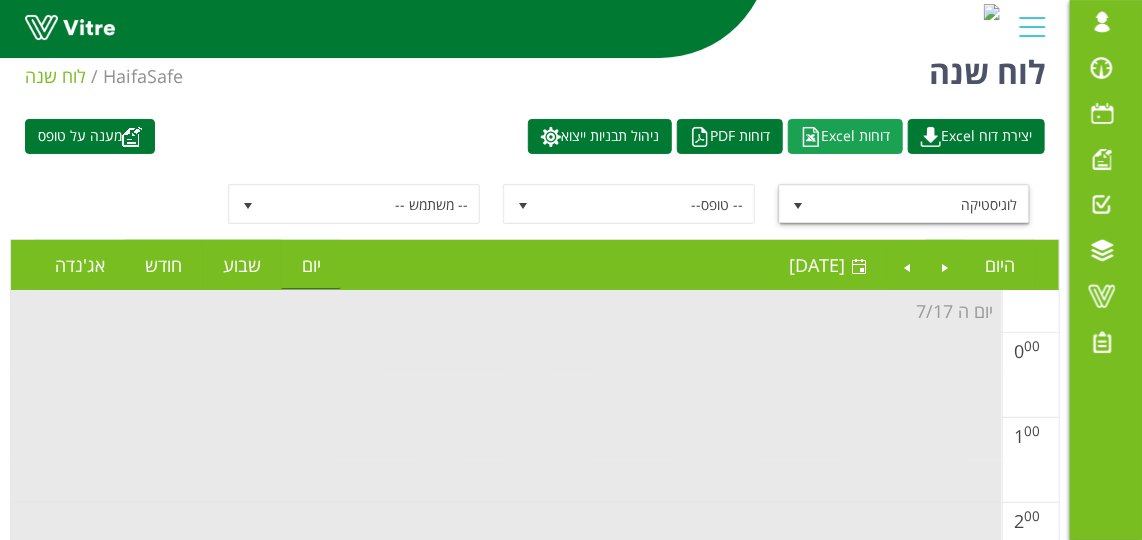 scroll, scrollTop: 0, scrollLeft: 0, axis: both 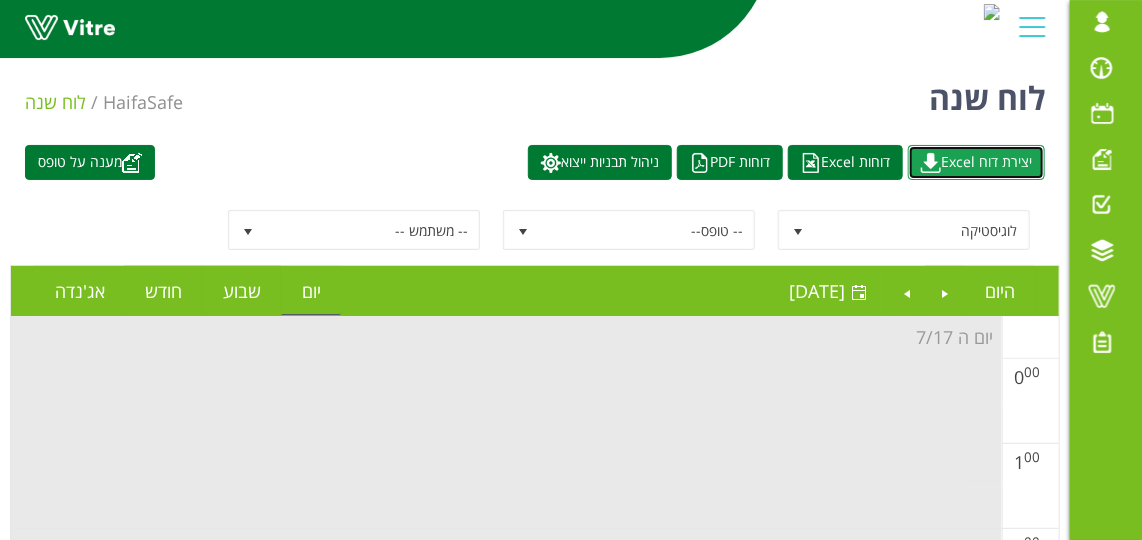 click on "יצירת דוח Excel" at bounding box center (976, 162) 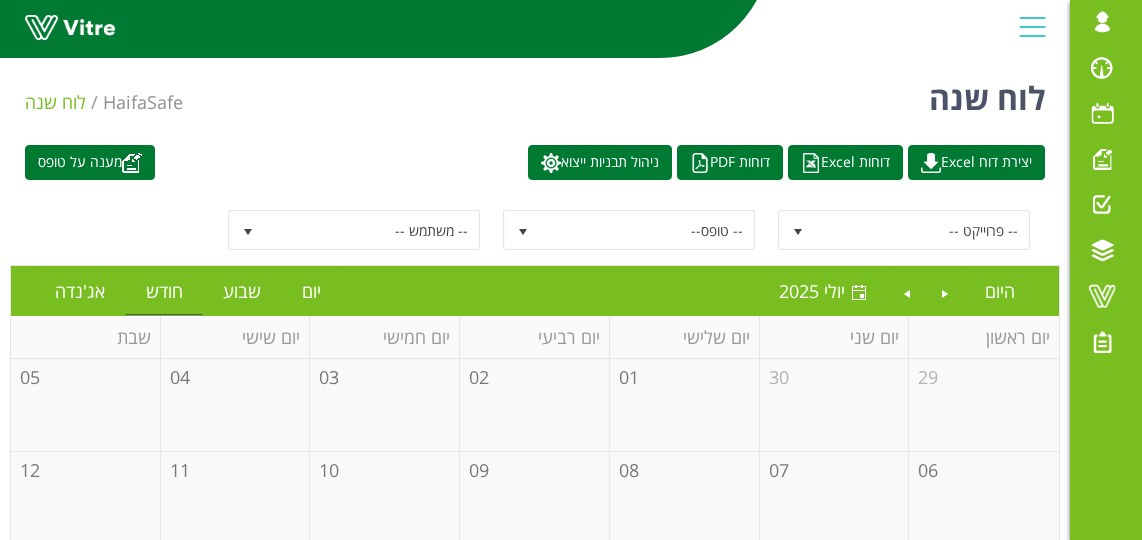 scroll, scrollTop: 0, scrollLeft: 0, axis: both 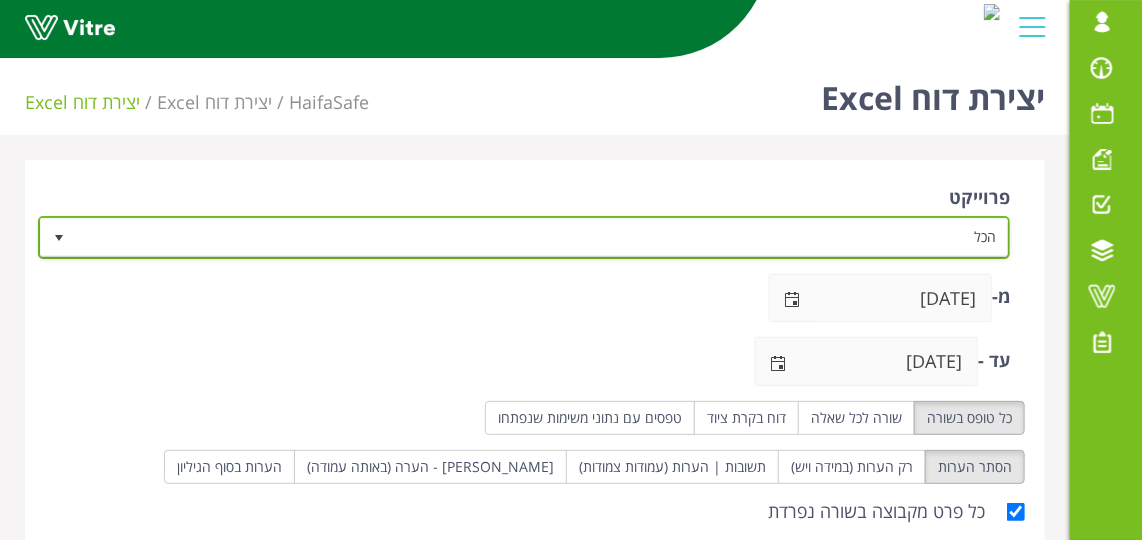 click on "הכל" at bounding box center (542, 237) 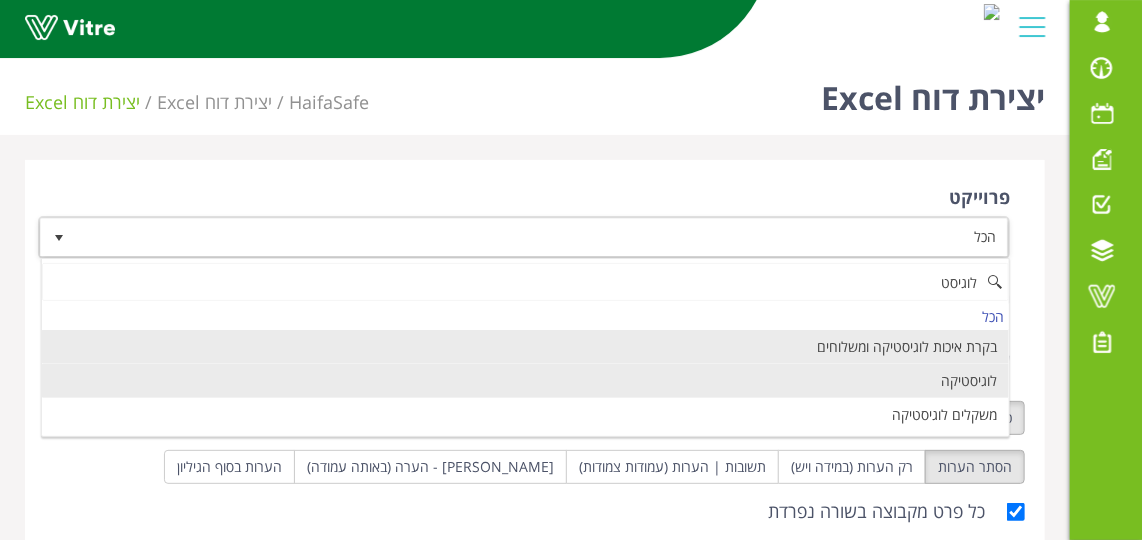 click on "לוגיסטיקה" at bounding box center [525, 381] 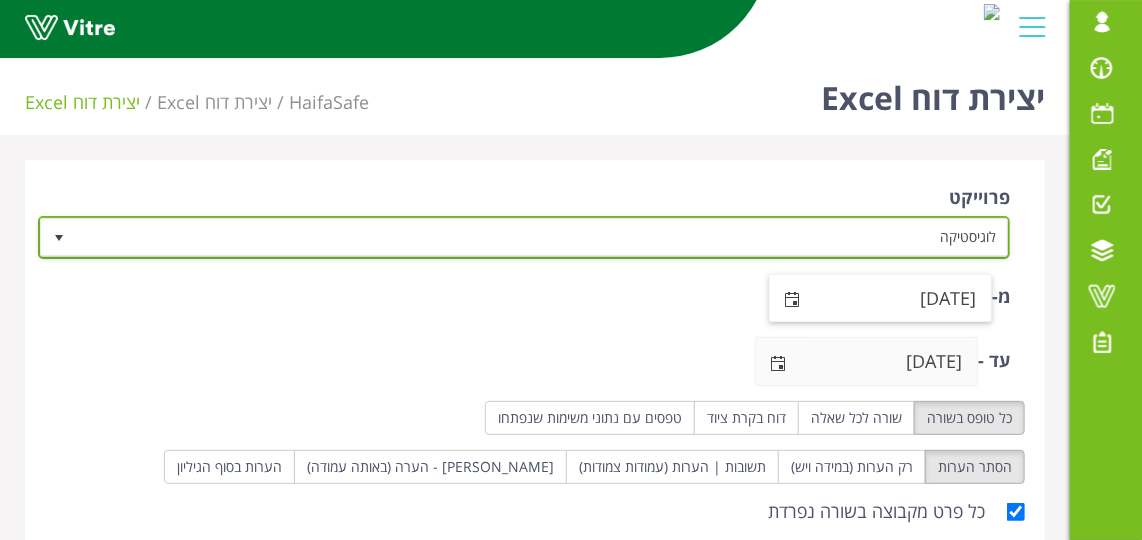 click at bounding box center (793, 298) 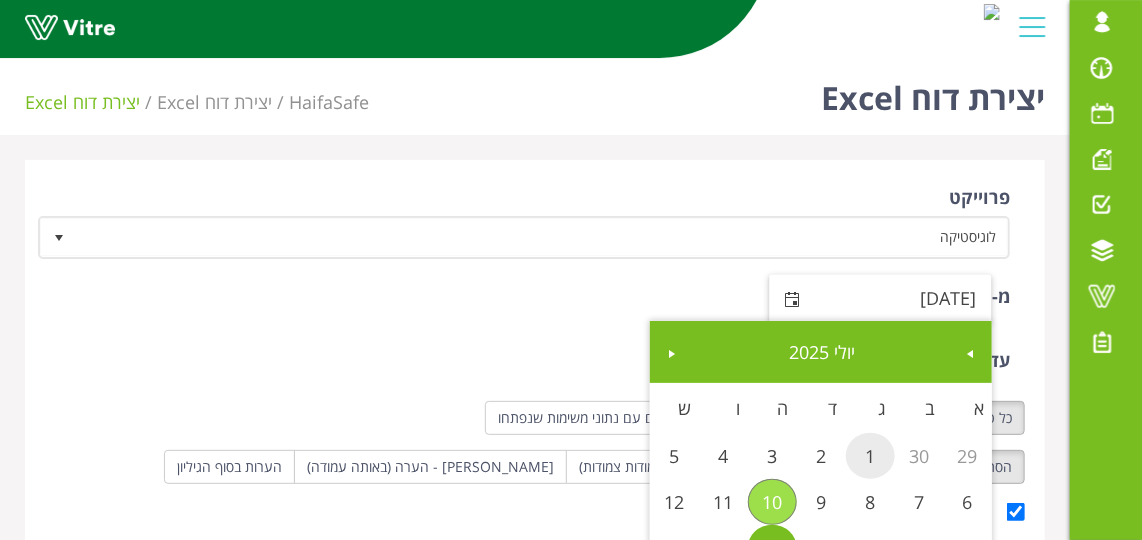 drag, startPoint x: 870, startPoint y: 455, endPoint x: 841, endPoint y: 455, distance: 29 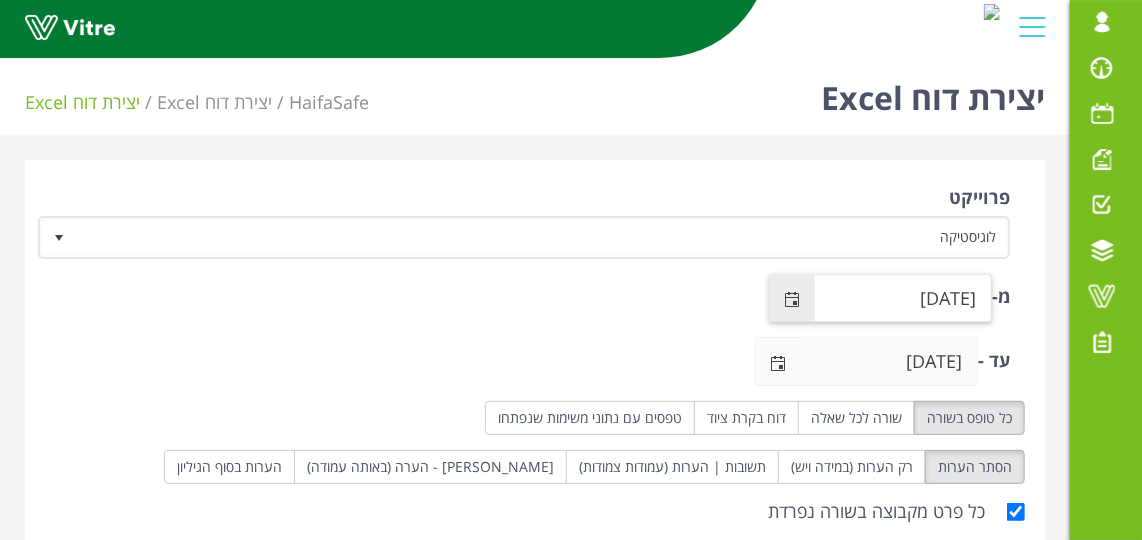 click on "עד - 17/07/2025" at bounding box center [526, 361] 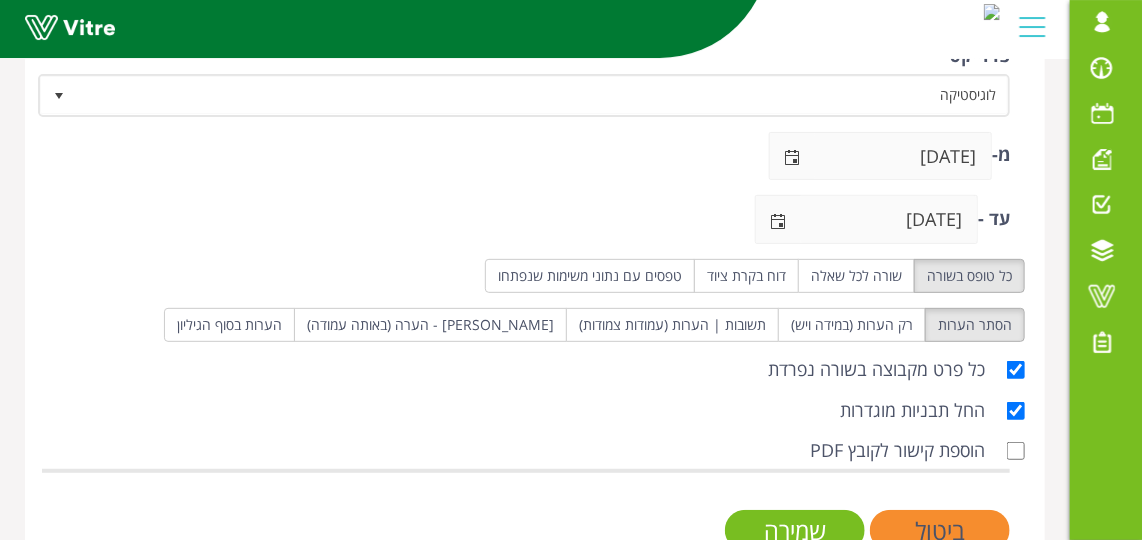 scroll, scrollTop: 201, scrollLeft: 0, axis: vertical 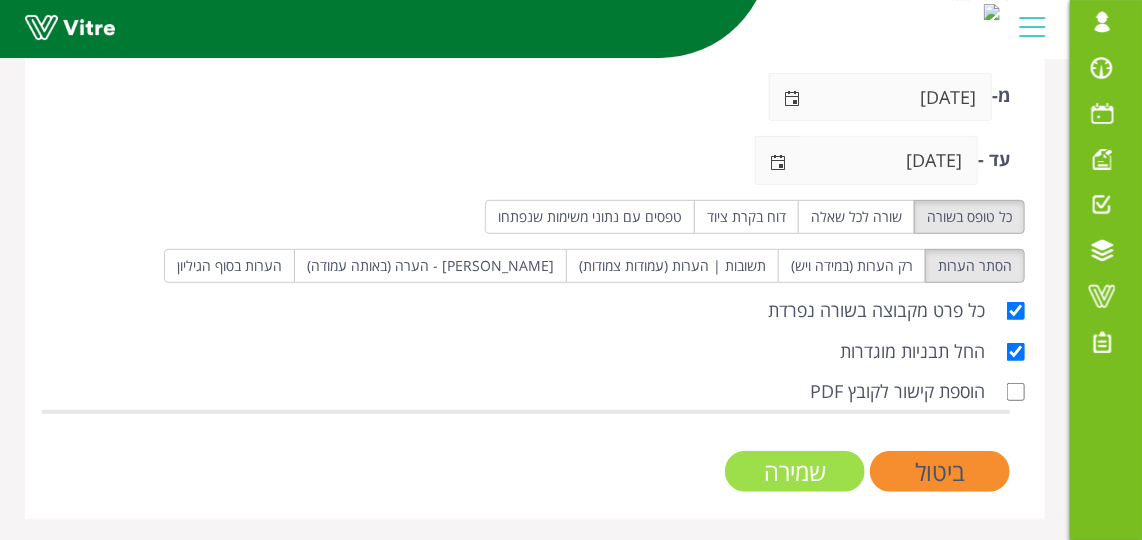 click on "שמירה" at bounding box center (795, 471) 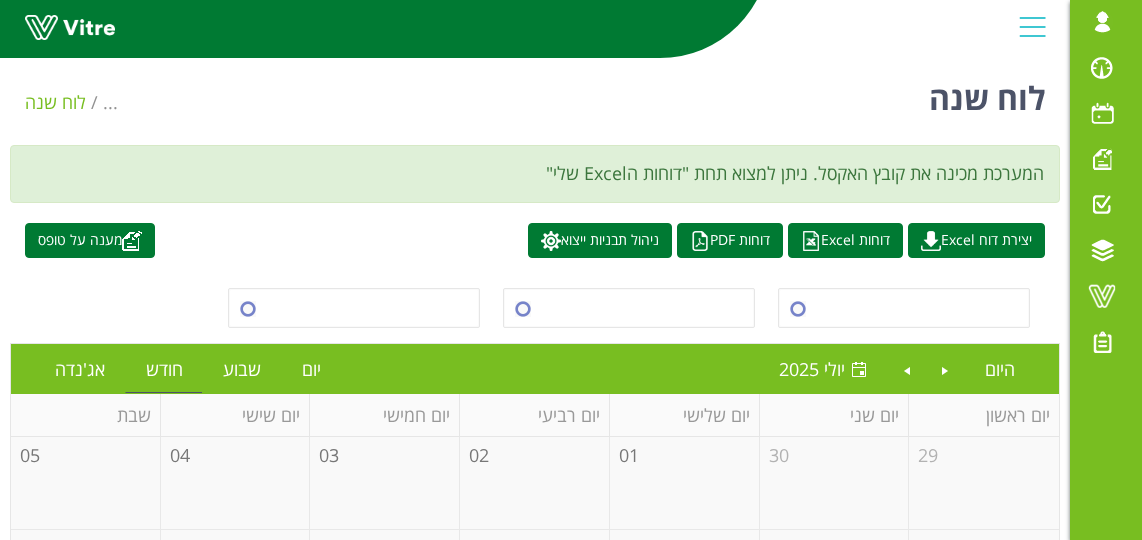 scroll, scrollTop: 0, scrollLeft: 0, axis: both 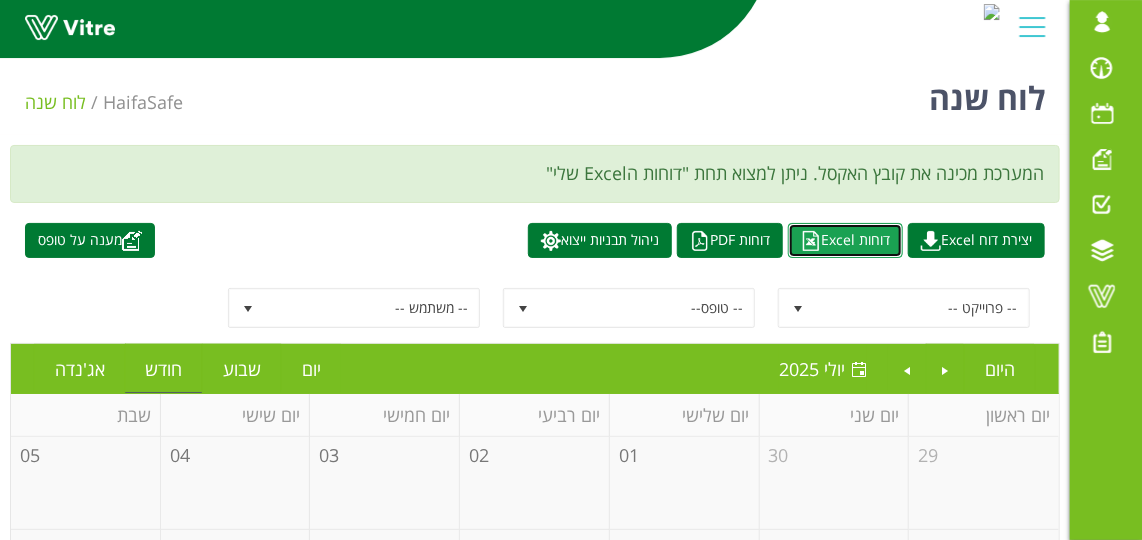 click on "דוחות Excel" at bounding box center (845, 240) 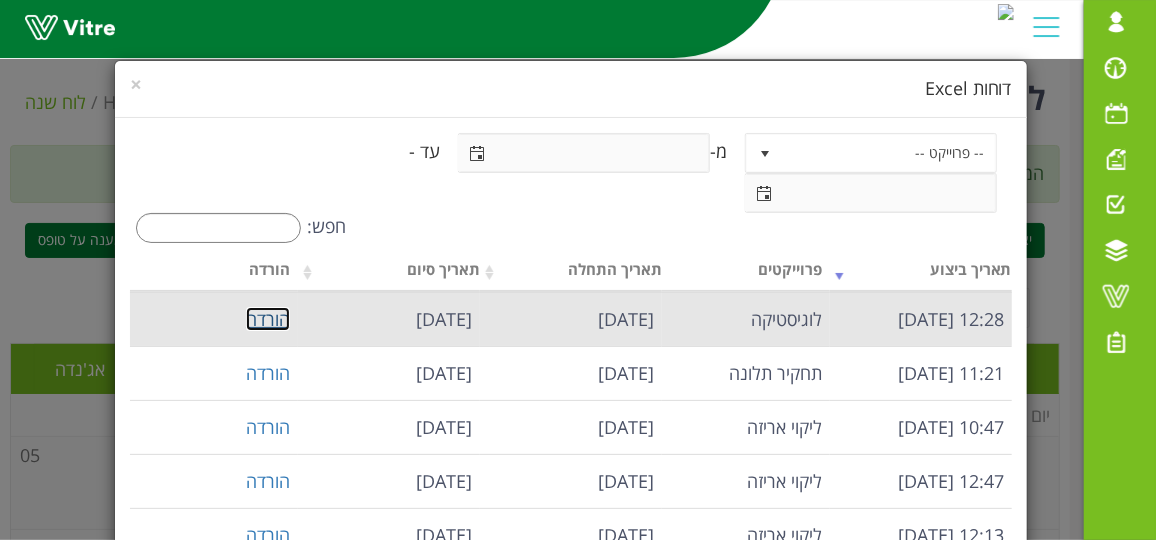 click on "הורדה" at bounding box center (268, 319) 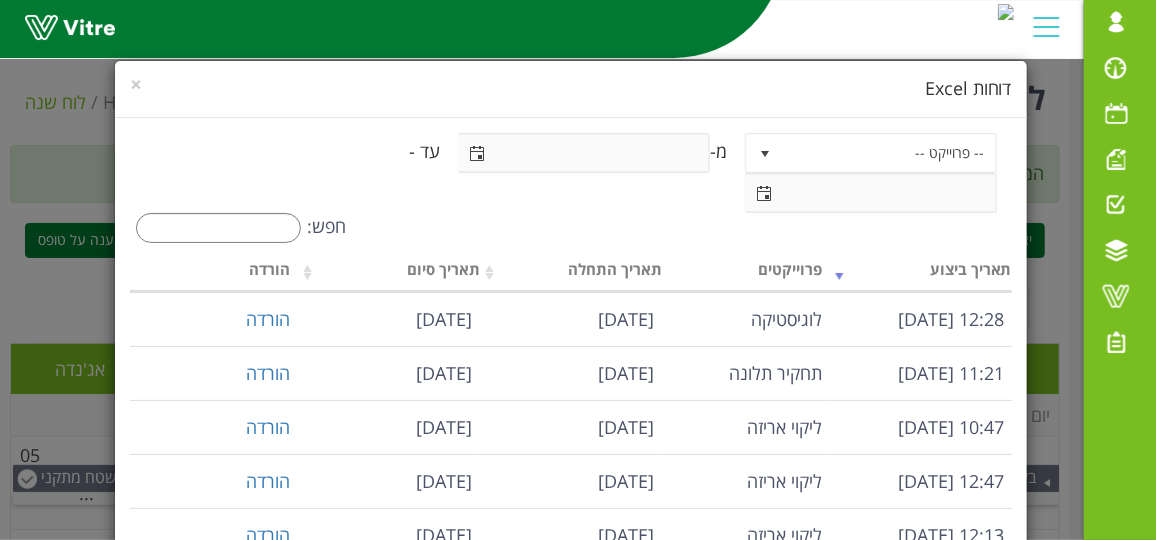 click on "× דוחות Excel
-- פרוייקט --
מ-
עד -
חפש: תאריך ביצוע פרוייקטים תאריך התחלה תאריך סיום הורדה 12:28 17.07.2025 לוגיסטיקה 01.07.2025 17.07.2025 הורדה 11:21 15.07.2025 תחקיר תלונה 07.05.2025 15.07.2025 הורדה 10:47 08.07.2025 ליקוי אריזה 01.05.2025 30.06.2025 הורדה 12:47 07.07.2025 ליקוי אריזה 01.06.2025 30.06.2025 הורדה 12:13 05.06.2025 ליקוי אריזה 01.05.2025 31.05.2025 הורדה 14:15 25.05.2025 ליקוי אריזה 03.04.2025 30.04.2025 הורדה 13:36 20.05.2025 ליקוי אריזה 01.04.2025 30.04.2025 הורדה 14:00 22.04.2025 ליקוי אריזה 01.01.2025 22.04.2025 הורדה 1 2" at bounding box center [578, 270] 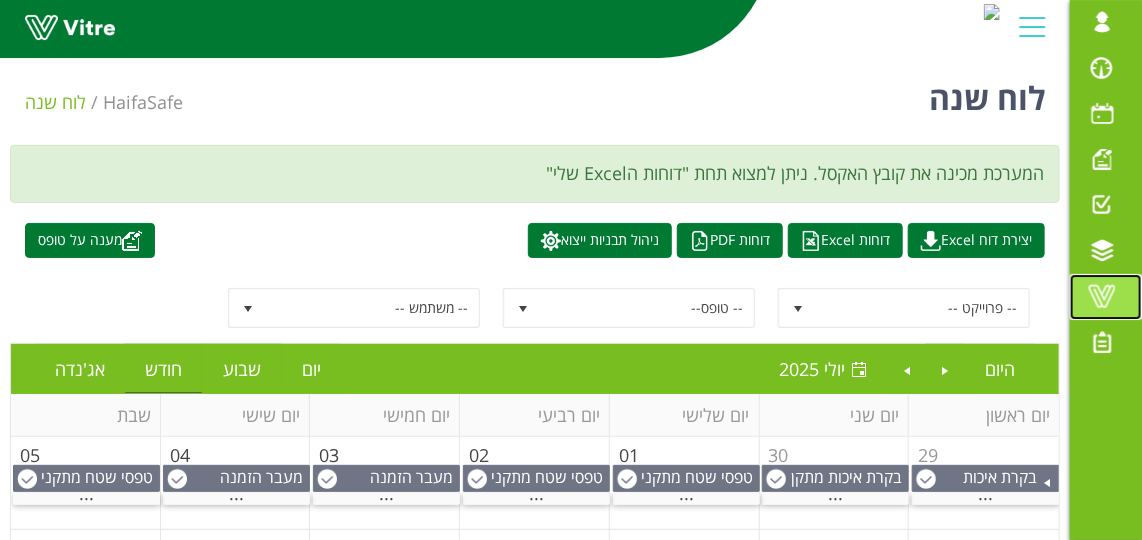 click at bounding box center [1102, 296] 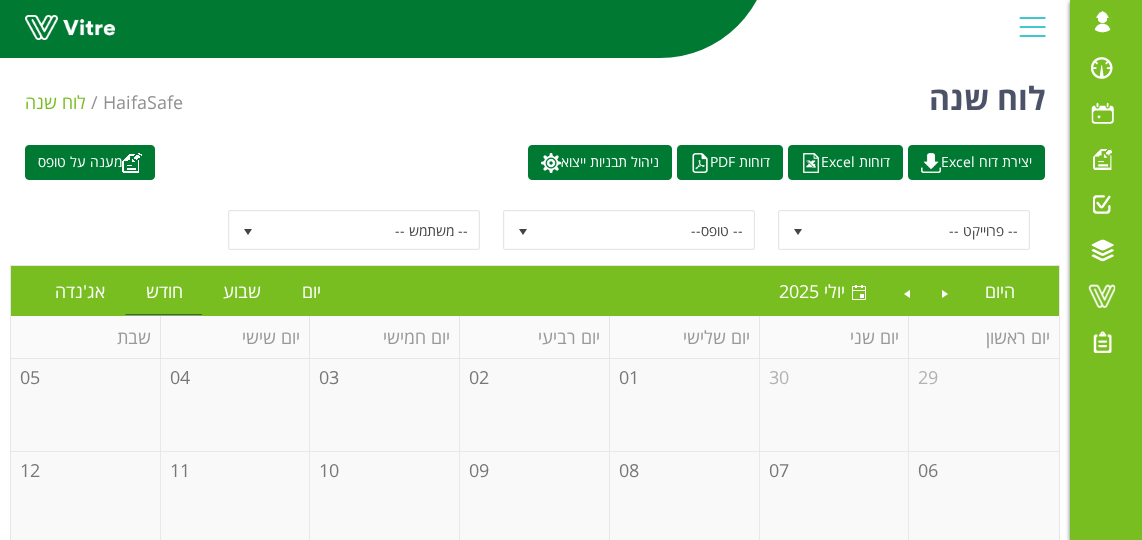 scroll, scrollTop: 0, scrollLeft: 0, axis: both 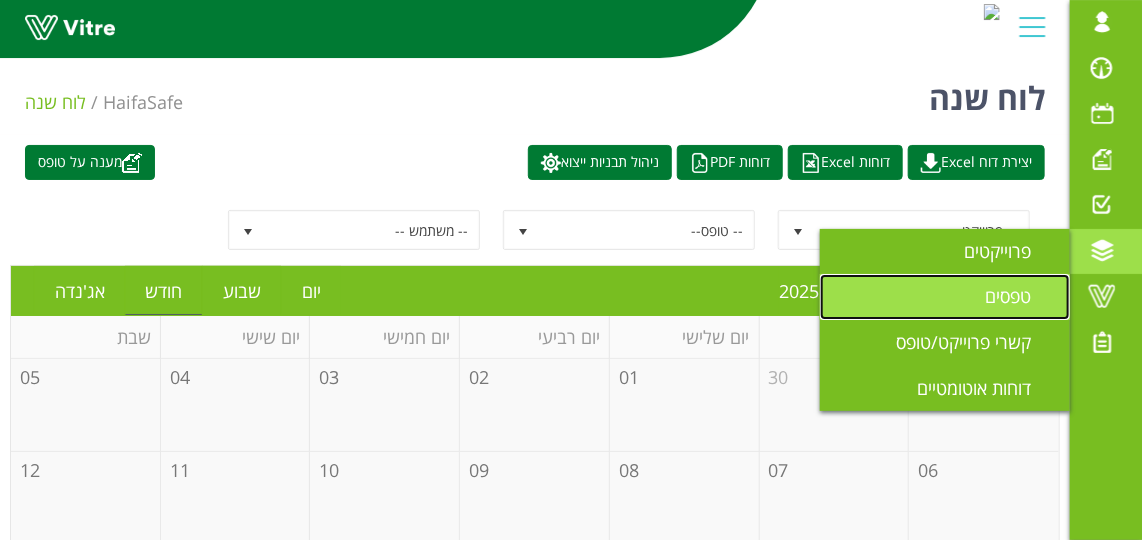 click on "טפסים" at bounding box center (1020, 296) 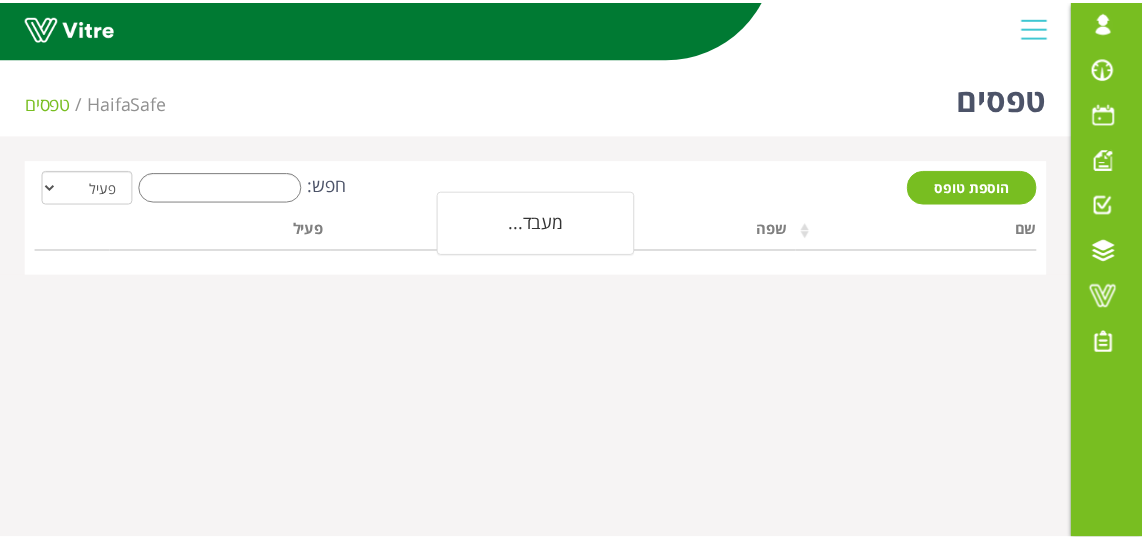 scroll, scrollTop: 0, scrollLeft: 0, axis: both 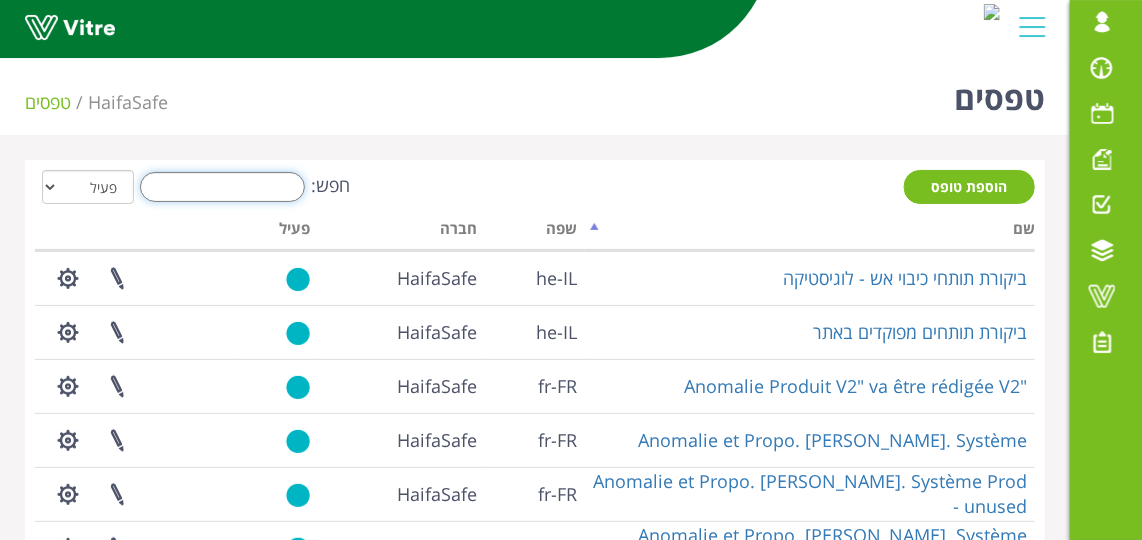 click on "חפש:" at bounding box center [222, 187] 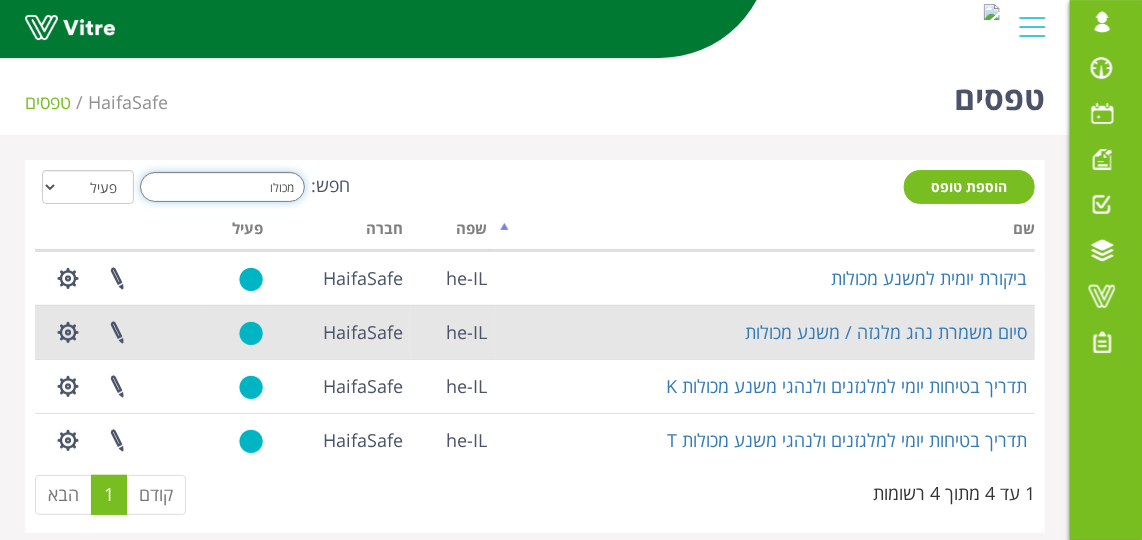scroll, scrollTop: 16, scrollLeft: 0, axis: vertical 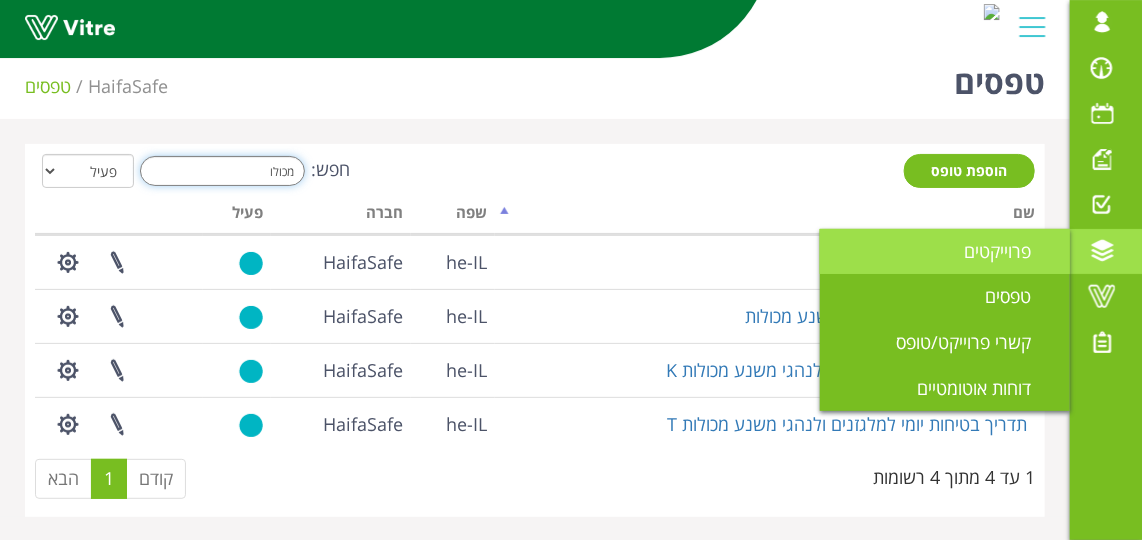 type on "מכולו" 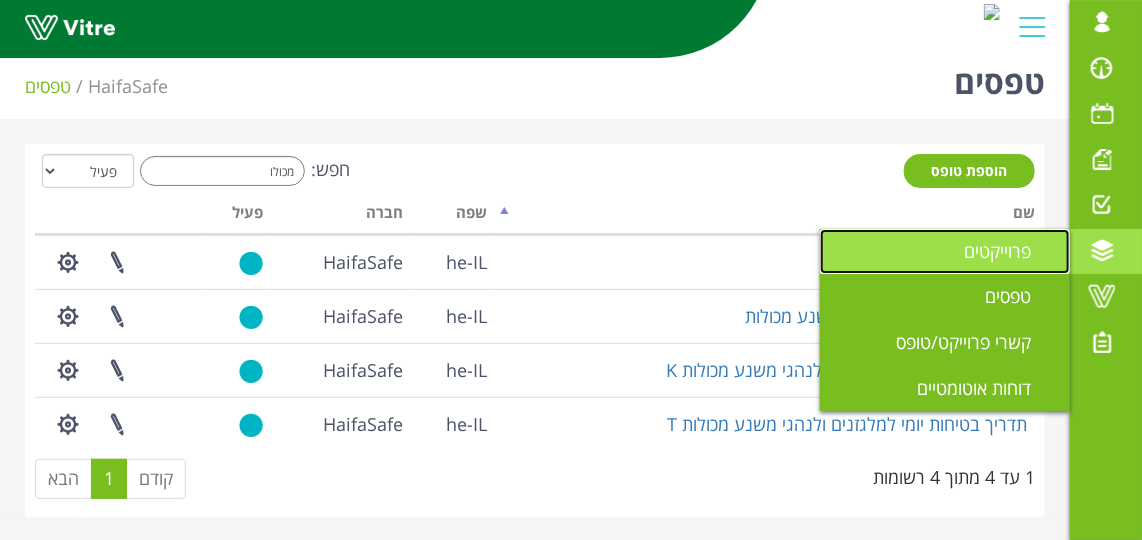 click on "פרוייקטים" at bounding box center [1009, 251] 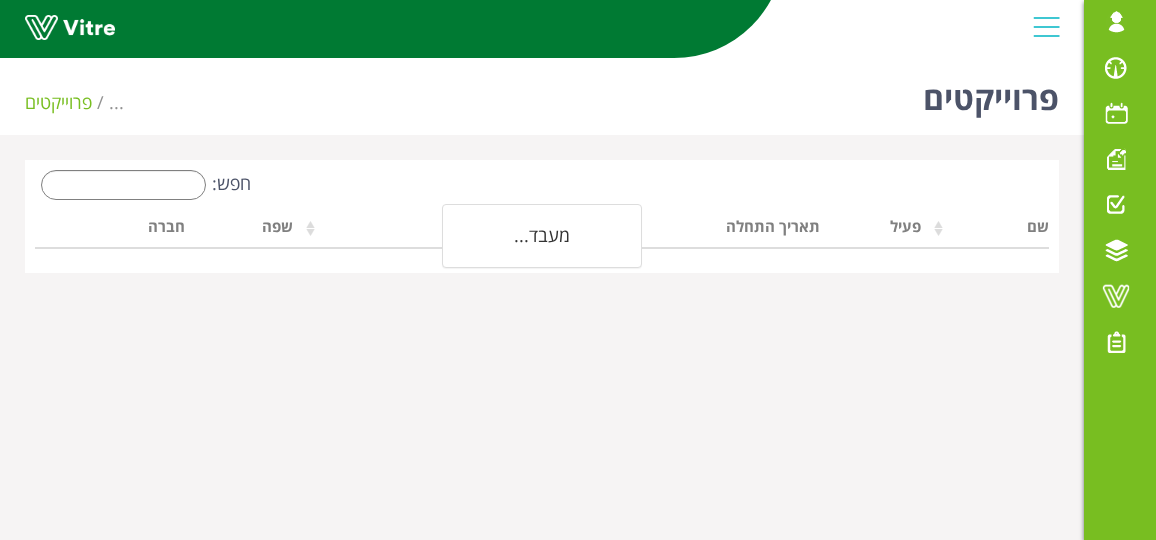 scroll, scrollTop: 0, scrollLeft: 0, axis: both 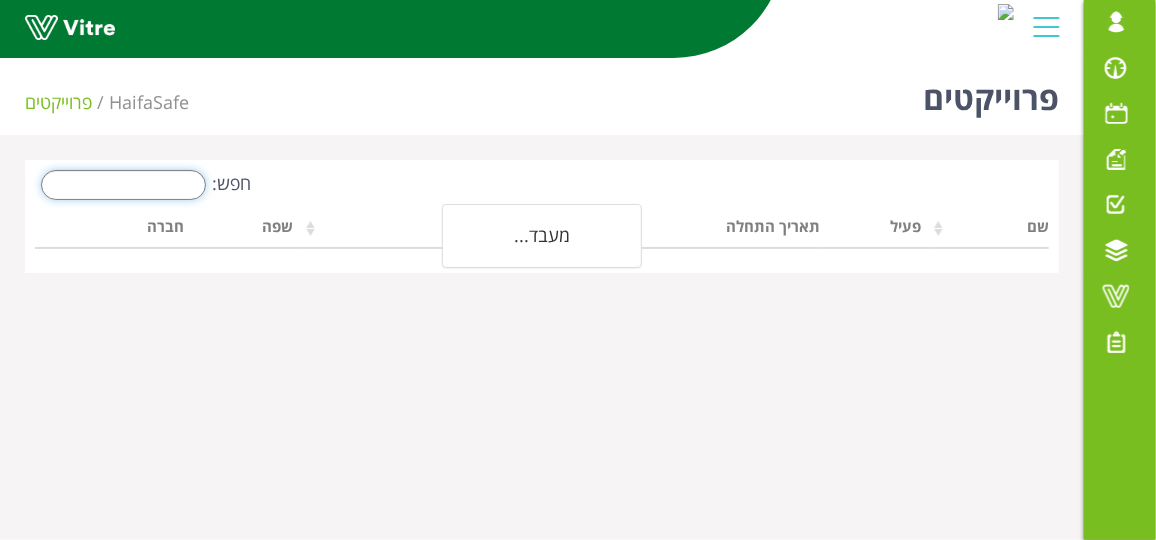 click on "חפש:" at bounding box center (123, 185) 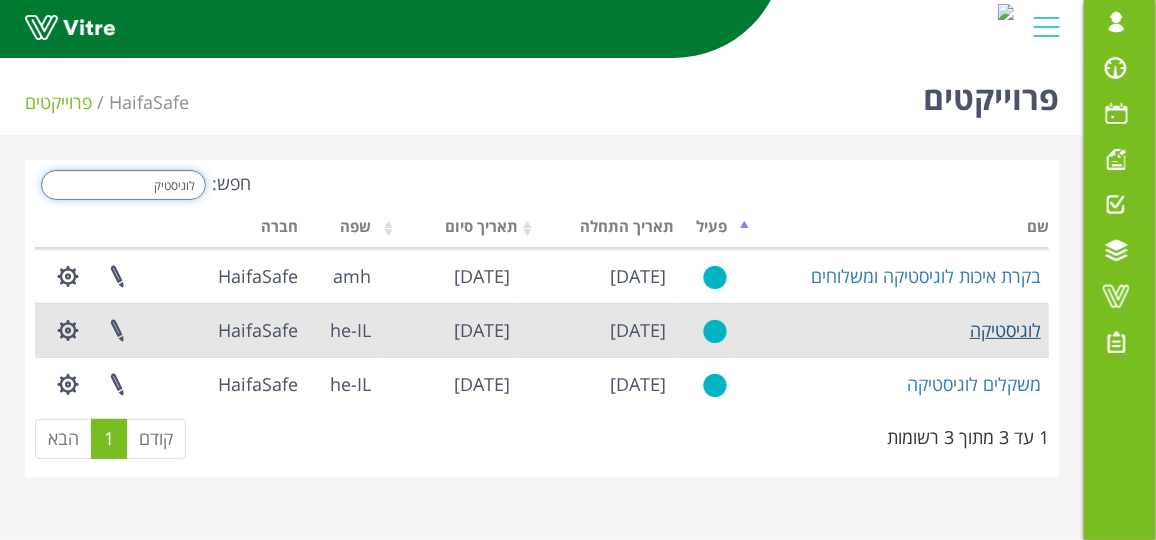 type on "לוגיסטיק" 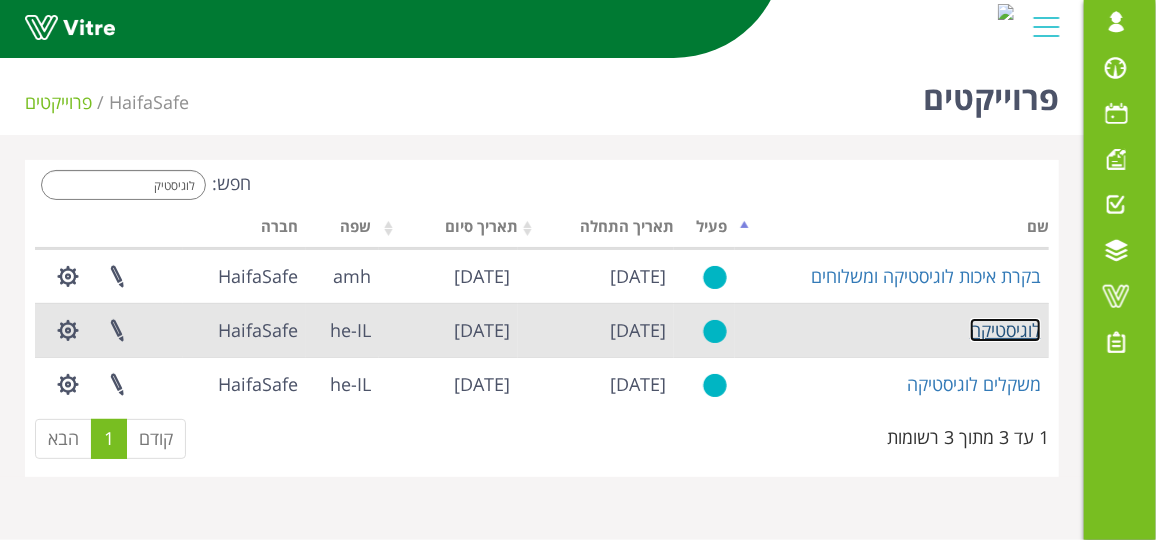 click on "לוגיסטיקה" at bounding box center (1005, 330) 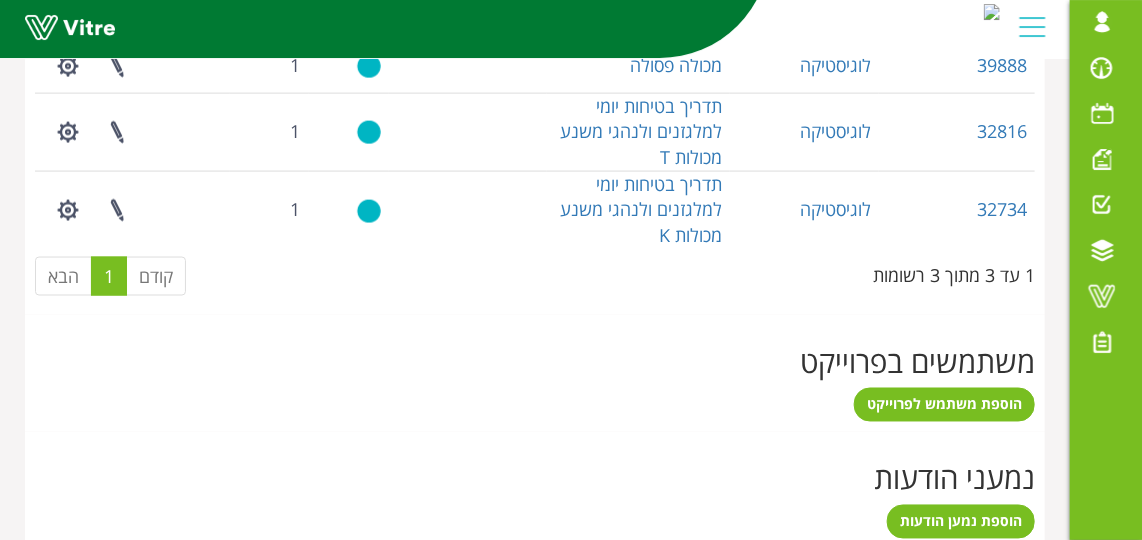 scroll, scrollTop: 999, scrollLeft: 0, axis: vertical 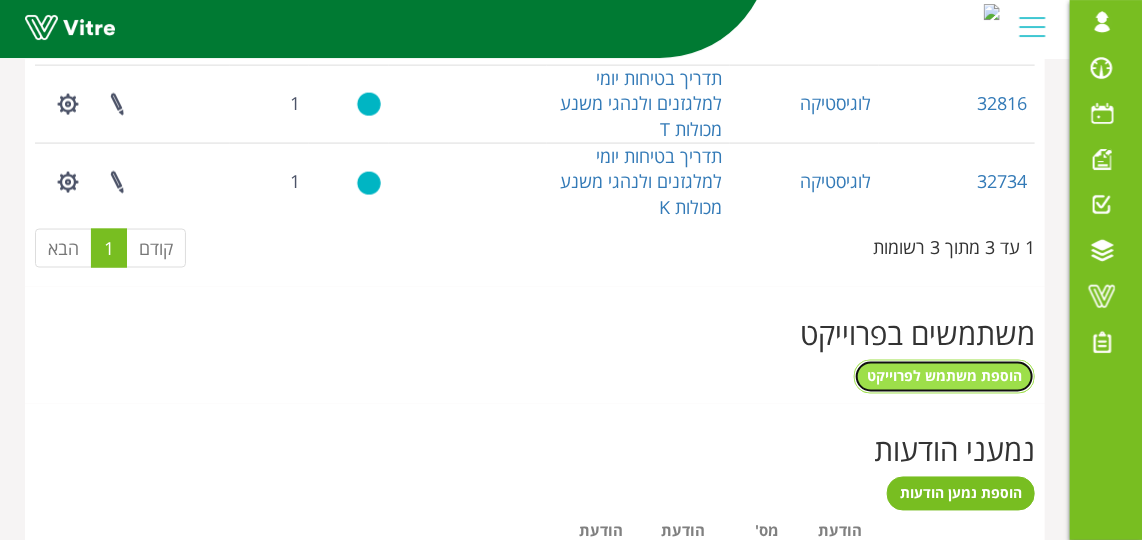 click on "הוספת משתמש לפרוייקט" at bounding box center [944, 376] 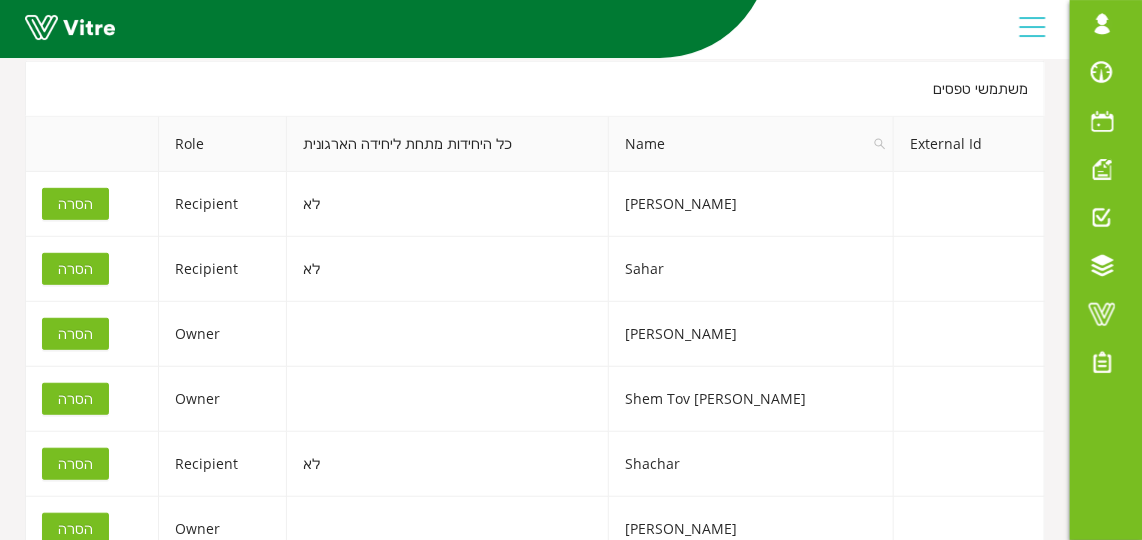 scroll, scrollTop: 272, scrollLeft: 0, axis: vertical 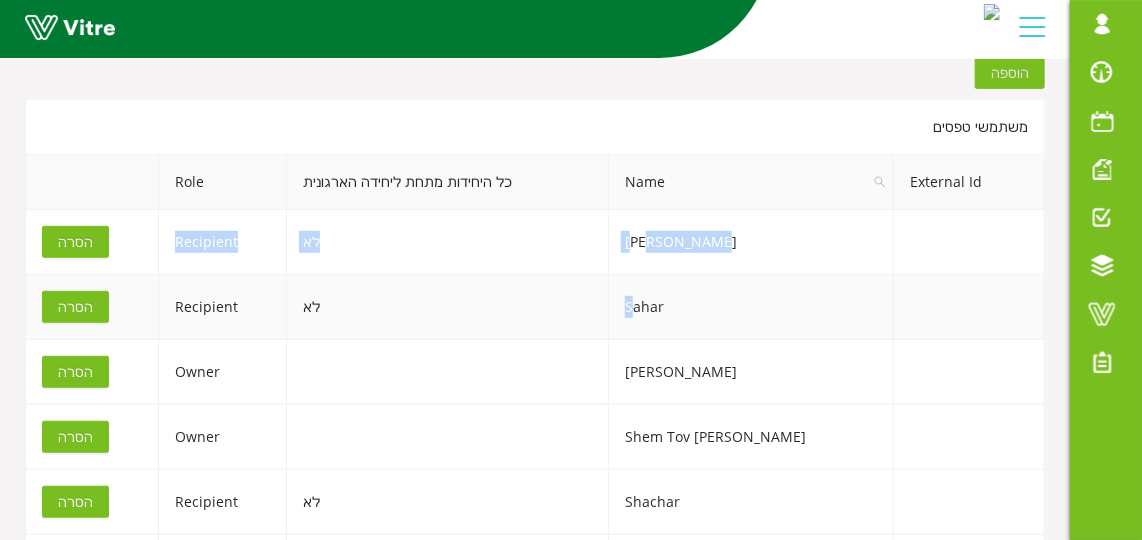 drag, startPoint x: 687, startPoint y: 232, endPoint x: 676, endPoint y: 319, distance: 87.69264 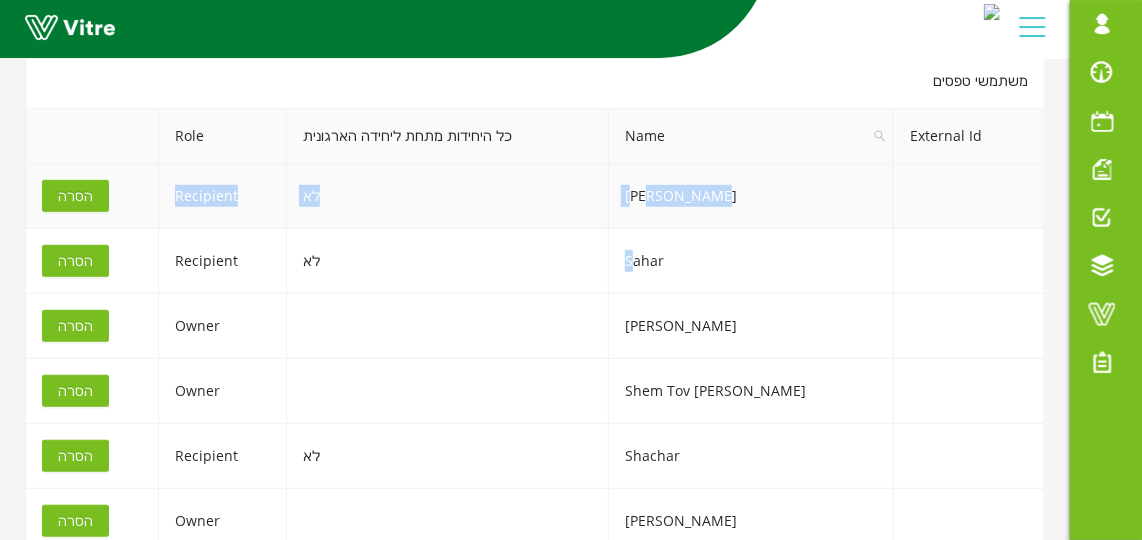 scroll, scrollTop: 272, scrollLeft: 0, axis: vertical 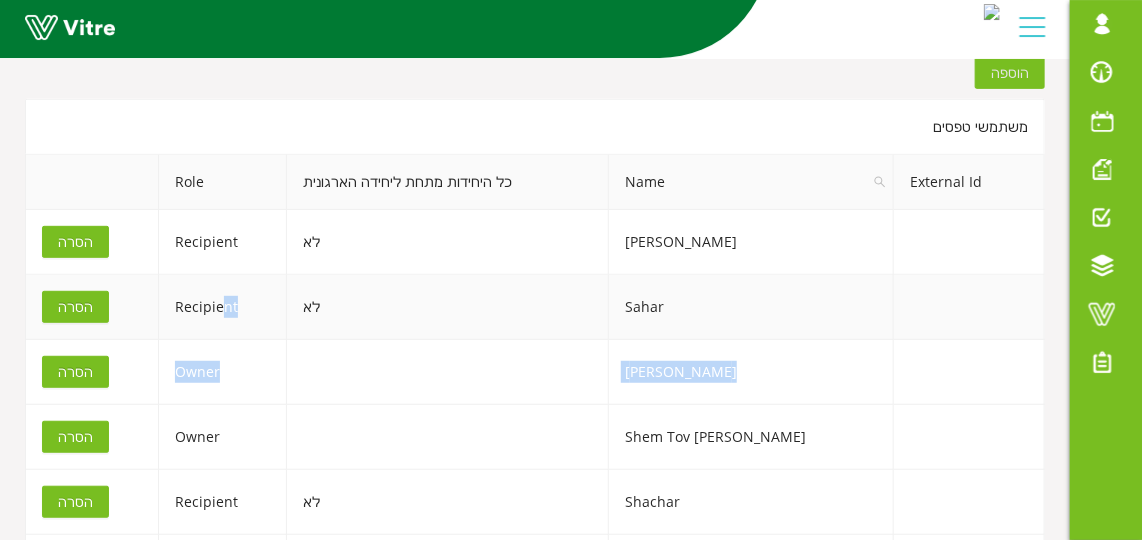 drag, startPoint x: 756, startPoint y: 438, endPoint x: 235, endPoint y: 289, distance: 541.88745 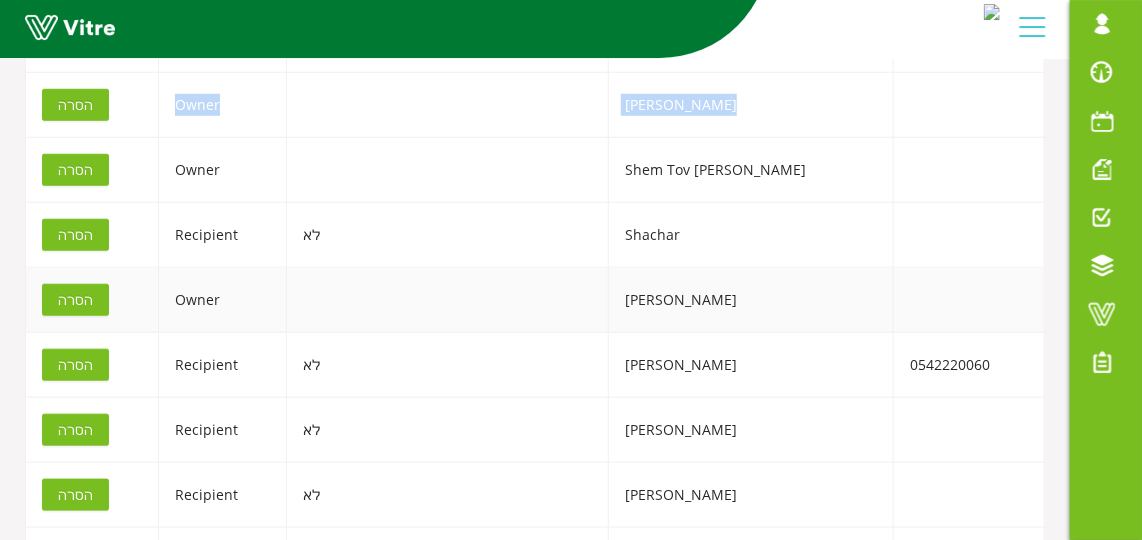 scroll, scrollTop: 545, scrollLeft: 0, axis: vertical 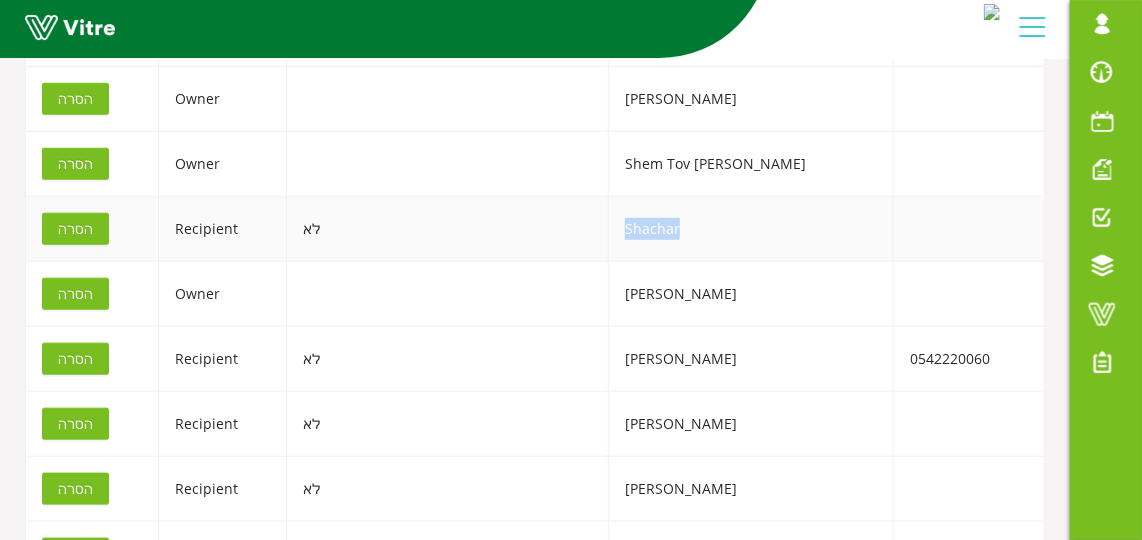 drag, startPoint x: 729, startPoint y: 220, endPoint x: 635, endPoint y: 223, distance: 94.04786 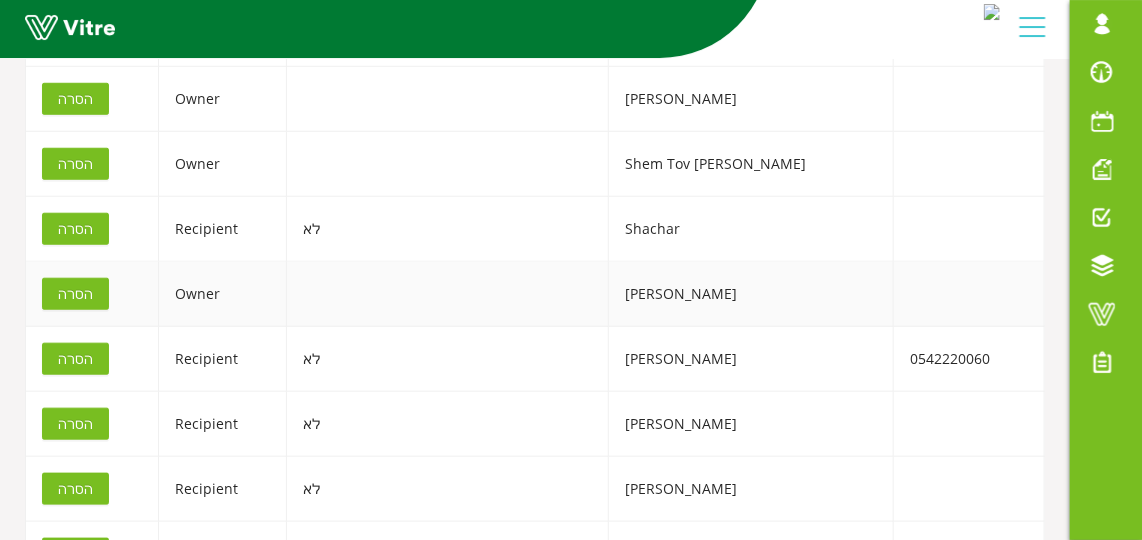 drag, startPoint x: 635, startPoint y: 223, endPoint x: 692, endPoint y: 295, distance: 91.83137 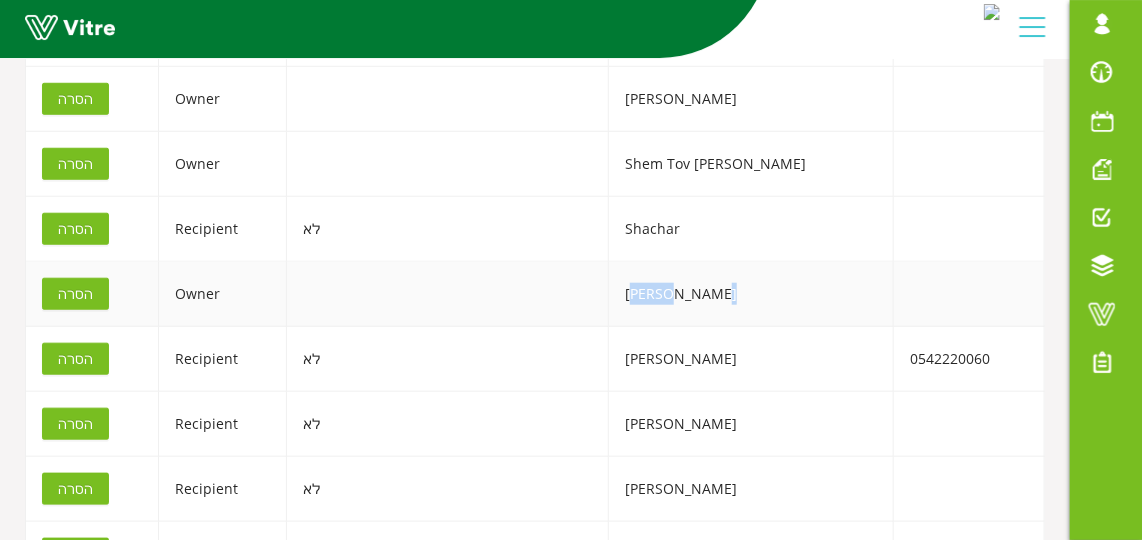click on "[PERSON_NAME]" at bounding box center [751, 294] 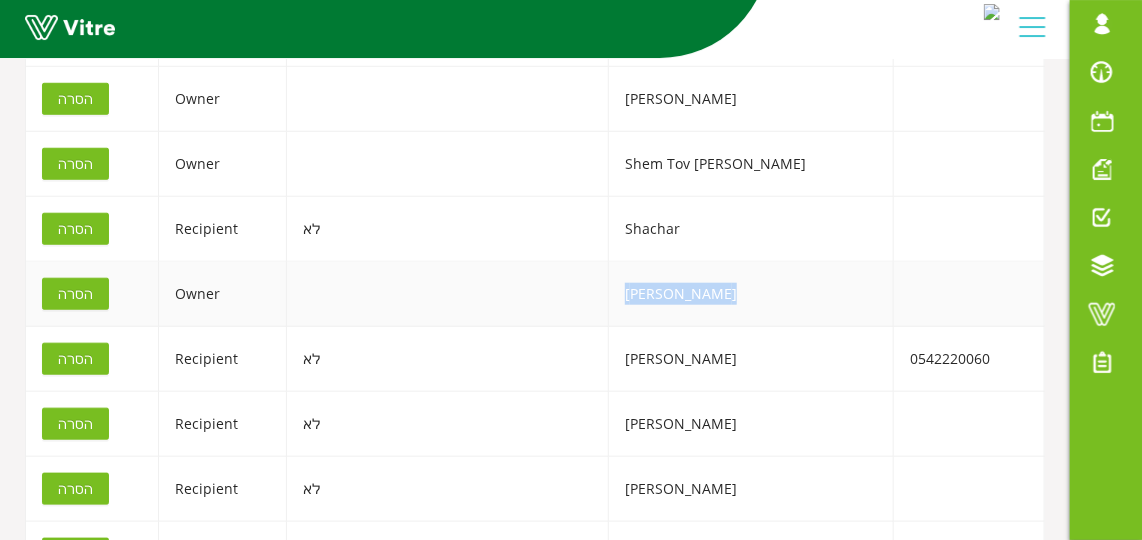 click on "[PERSON_NAME]" at bounding box center [751, 294] 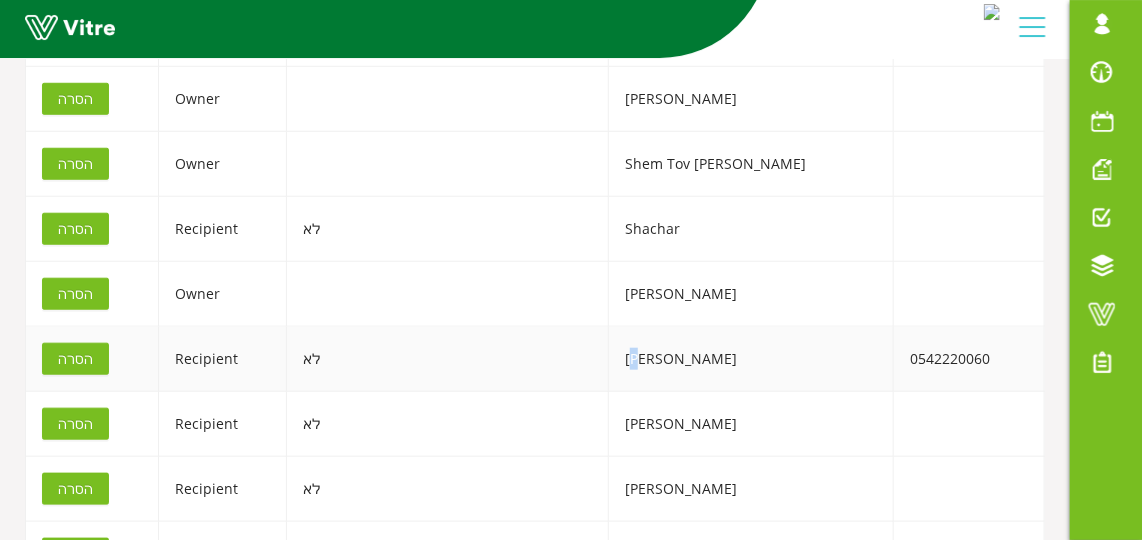 drag, startPoint x: 692, startPoint y: 295, endPoint x: 713, endPoint y: 358, distance: 66.40783 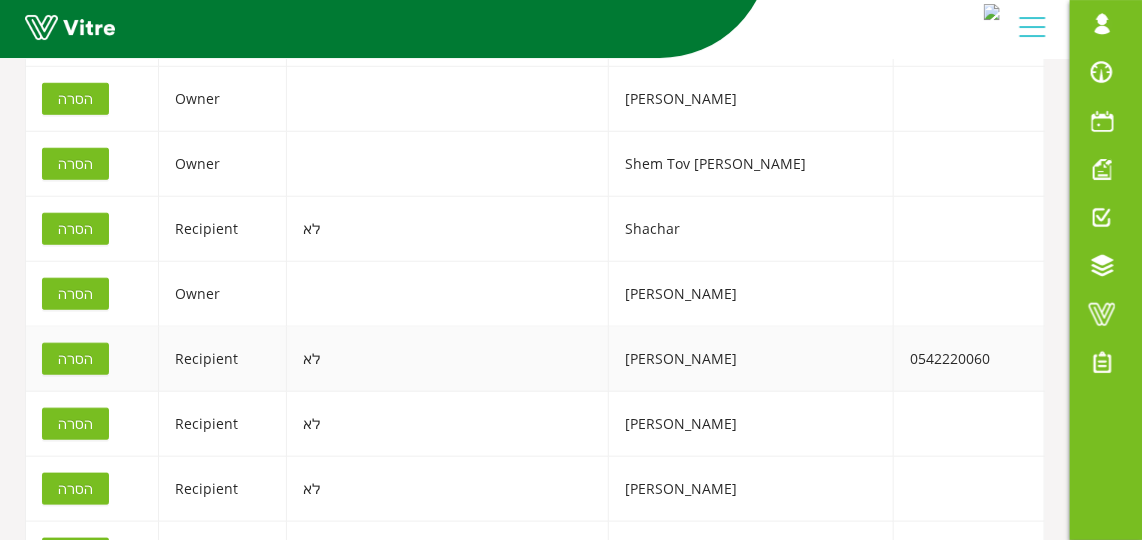 drag, startPoint x: 713, startPoint y: 358, endPoint x: 665, endPoint y: 358, distance: 48 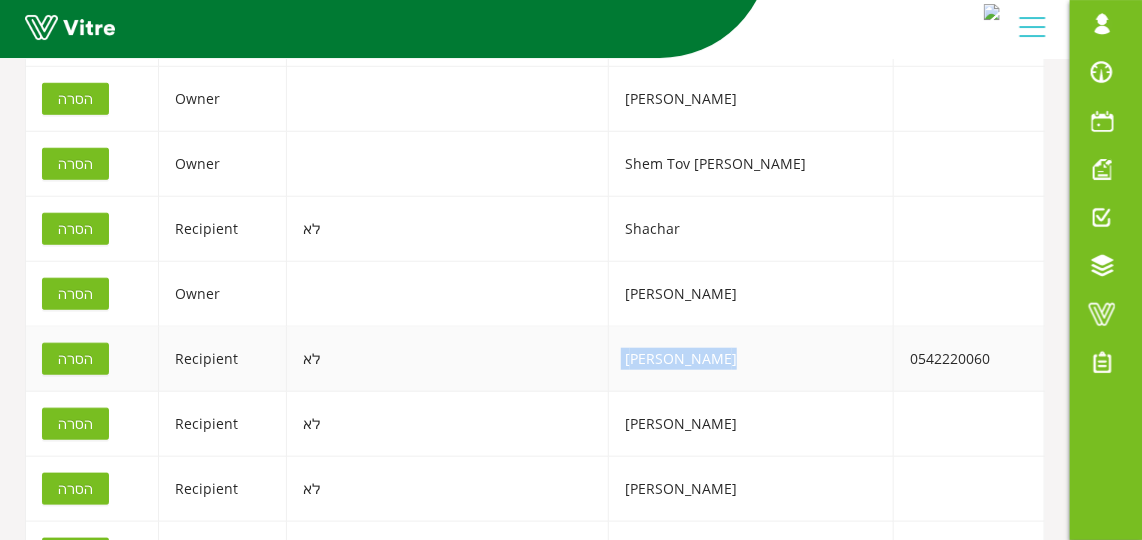 click on "[PERSON_NAME]" at bounding box center [751, 359] 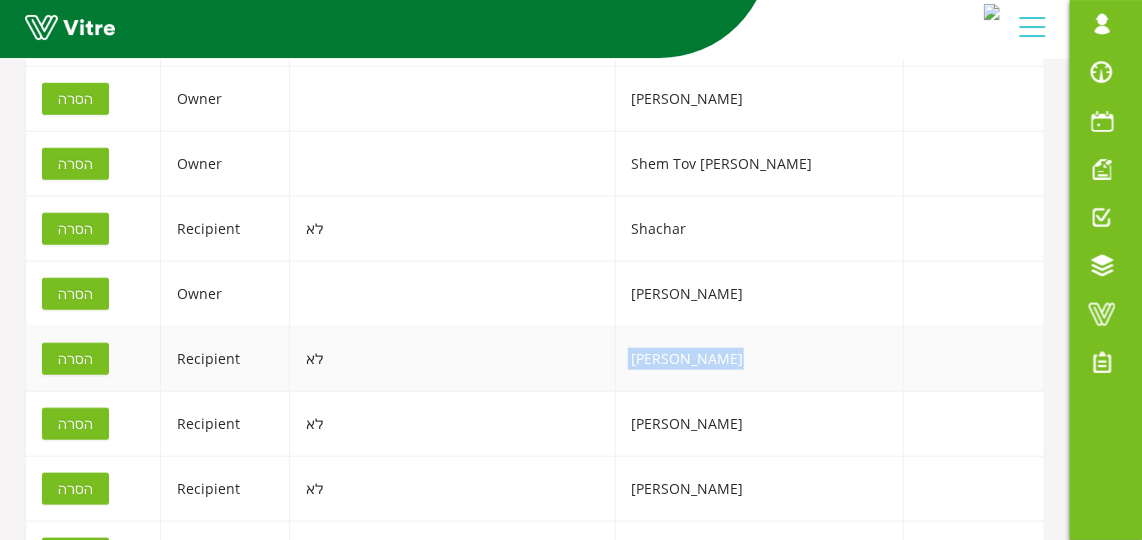 click on "לא" at bounding box center [453, 359] 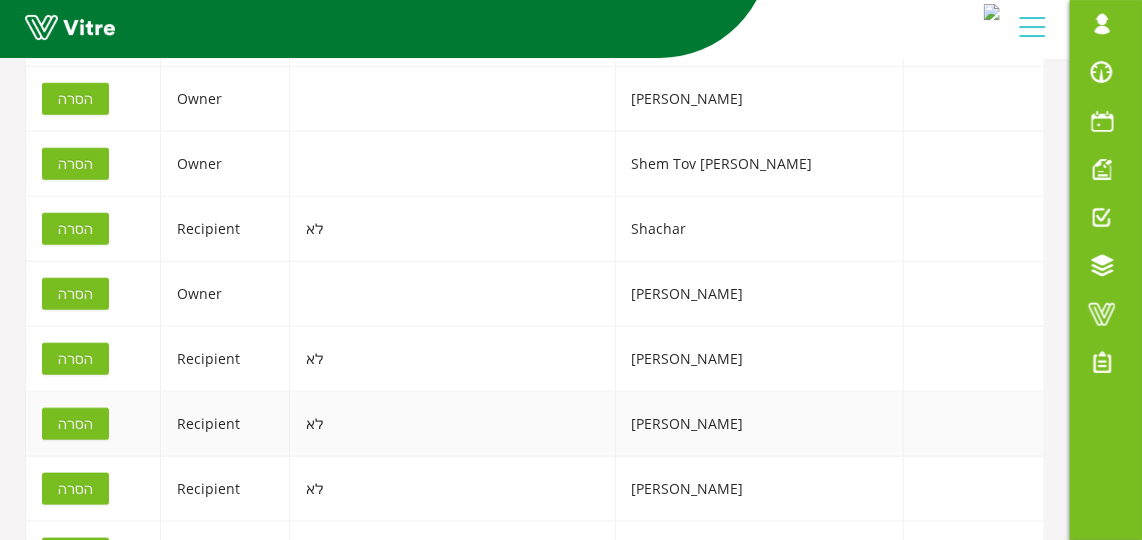 click on "הסרה" at bounding box center [75, 424] 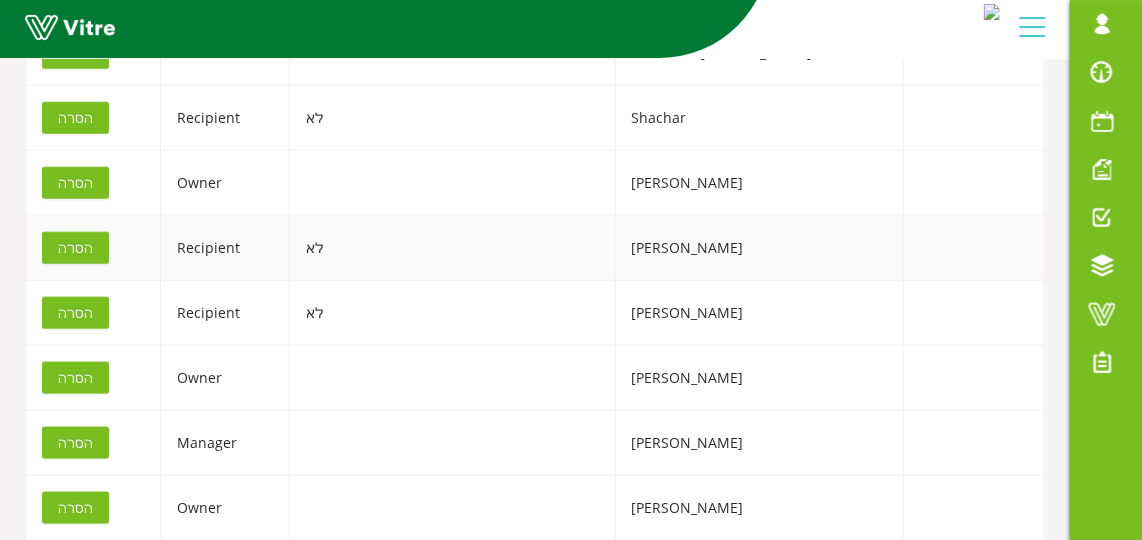scroll, scrollTop: 727, scrollLeft: 0, axis: vertical 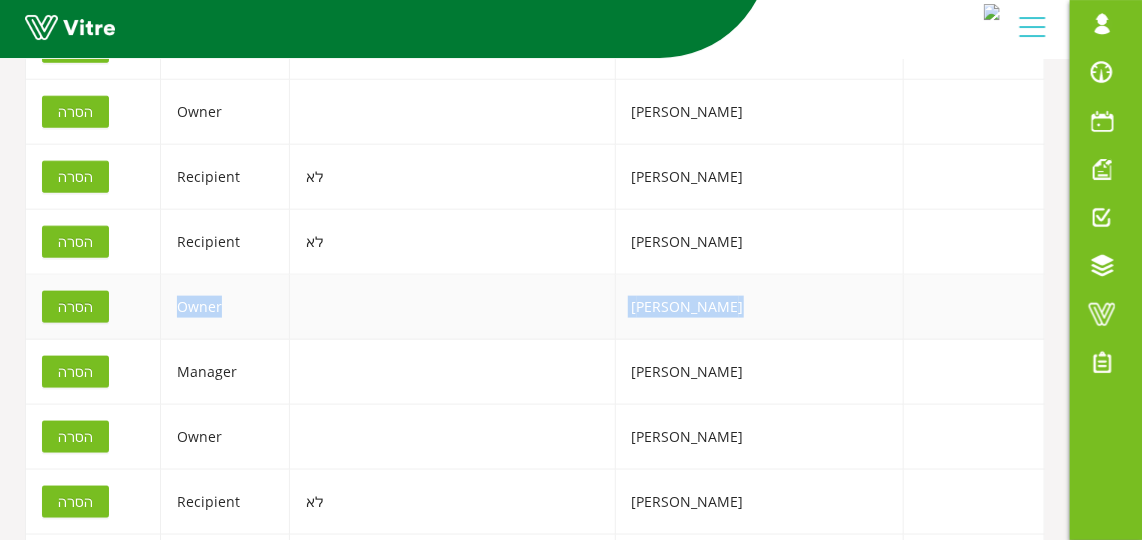 drag, startPoint x: 755, startPoint y: 299, endPoint x: 116, endPoint y: 304, distance: 639.01953 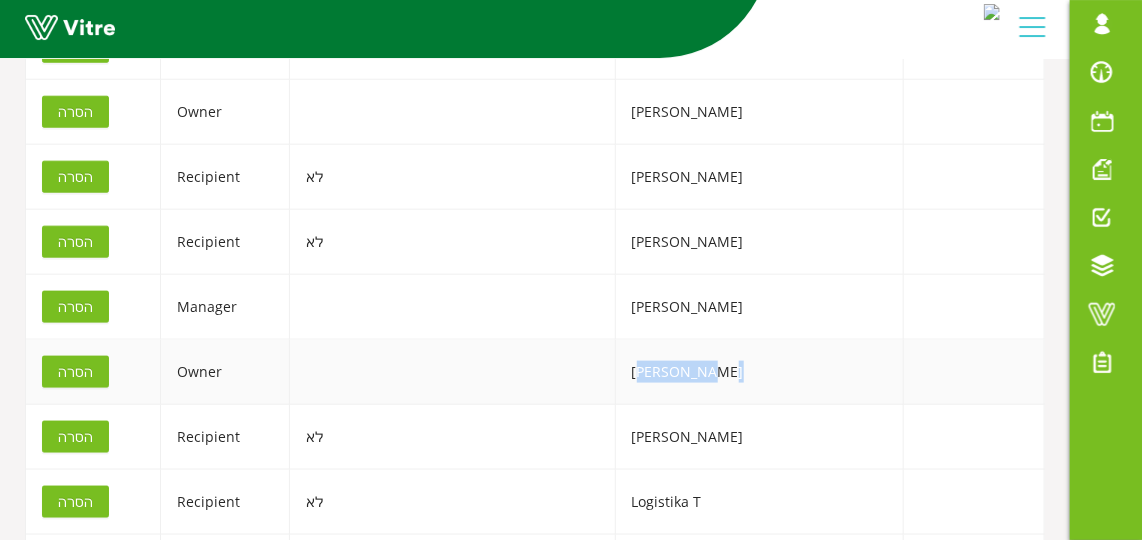 drag, startPoint x: 778, startPoint y: 375, endPoint x: 660, endPoint y: 372, distance: 118.03813 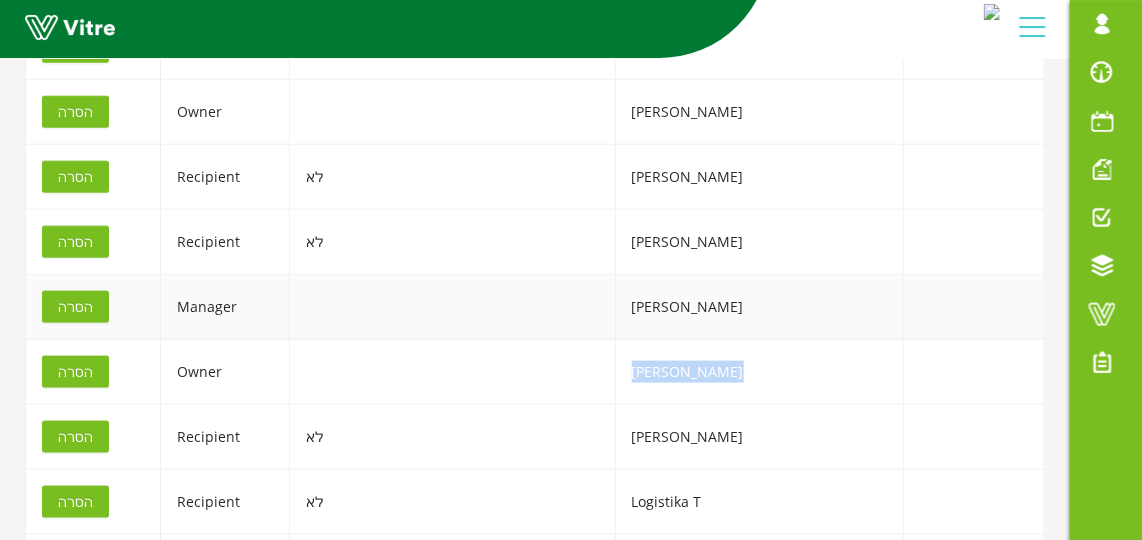 click on "הסרה" at bounding box center (75, 307) 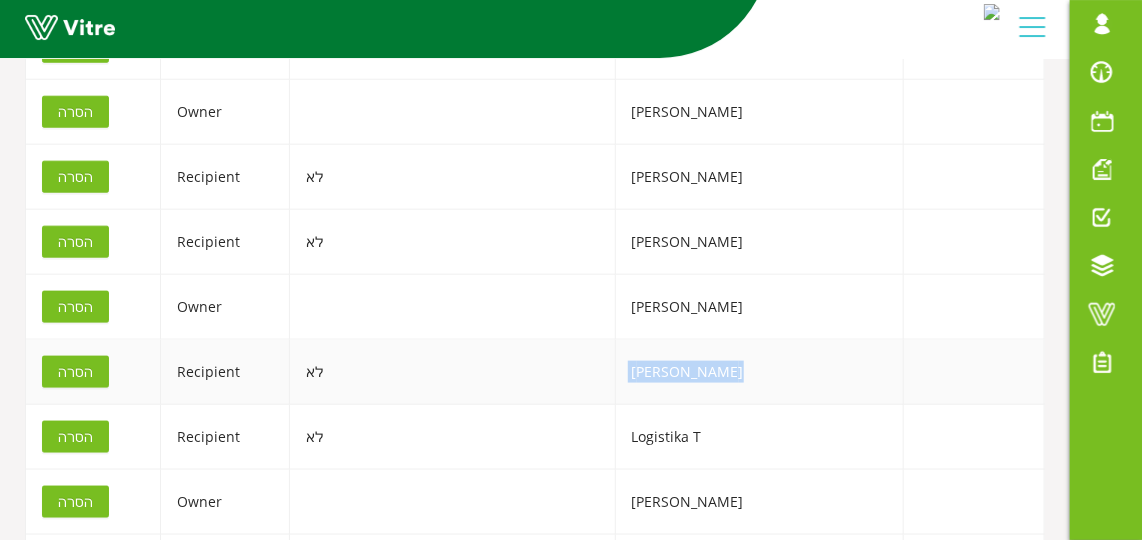 click on "הסרה" at bounding box center (75, 372) 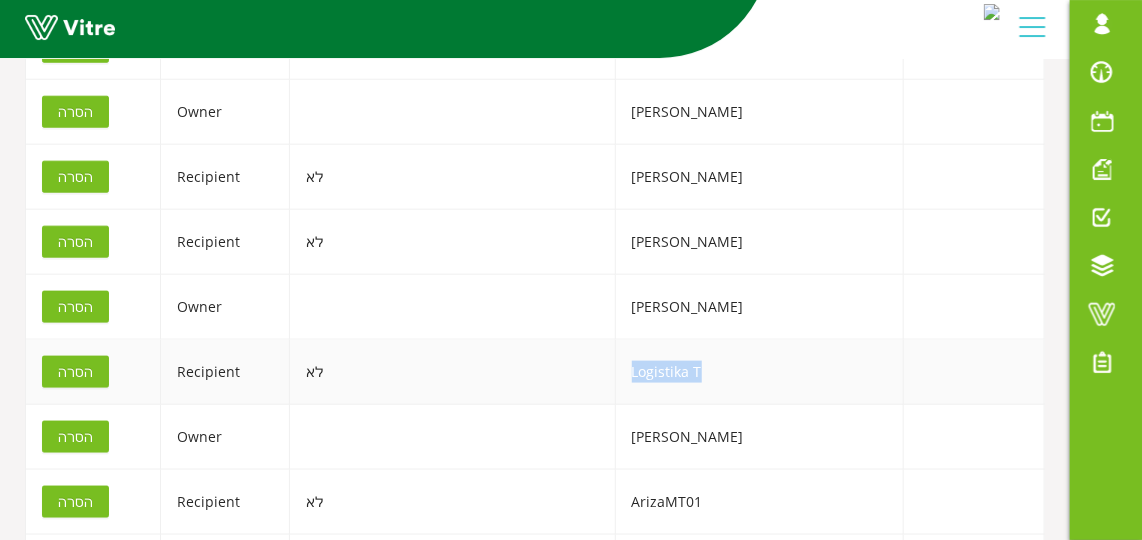 click on "Logistika T" at bounding box center [760, 372] 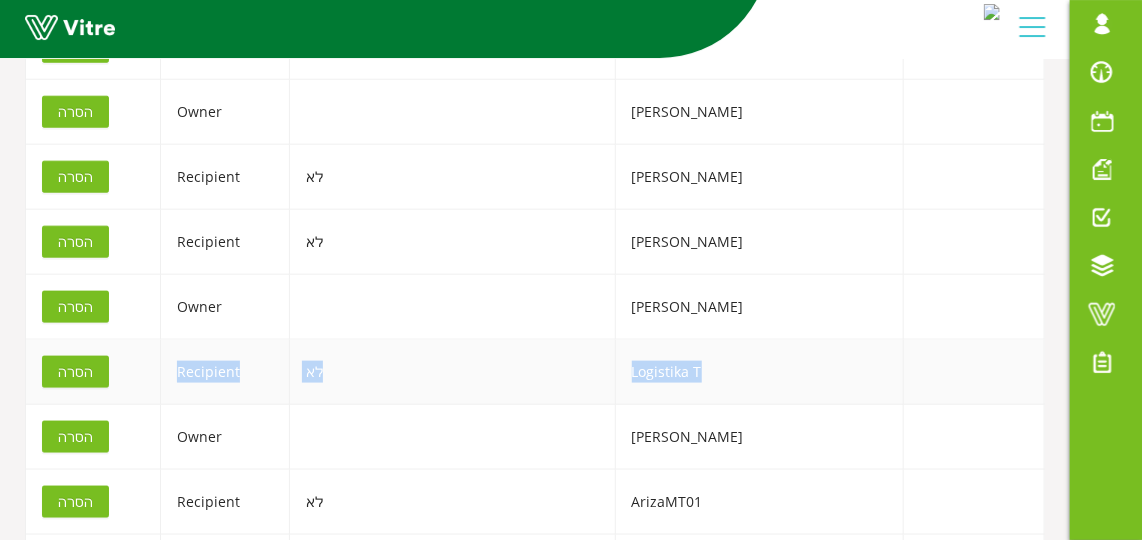 drag, startPoint x: 748, startPoint y: 367, endPoint x: 182, endPoint y: 374, distance: 566.0433 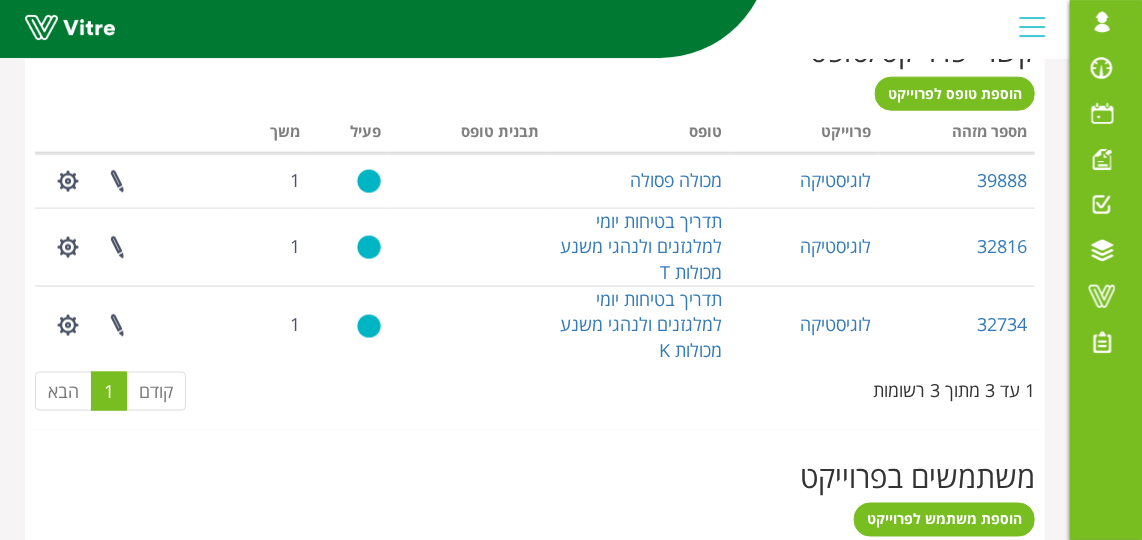 scroll, scrollTop: 896, scrollLeft: 0, axis: vertical 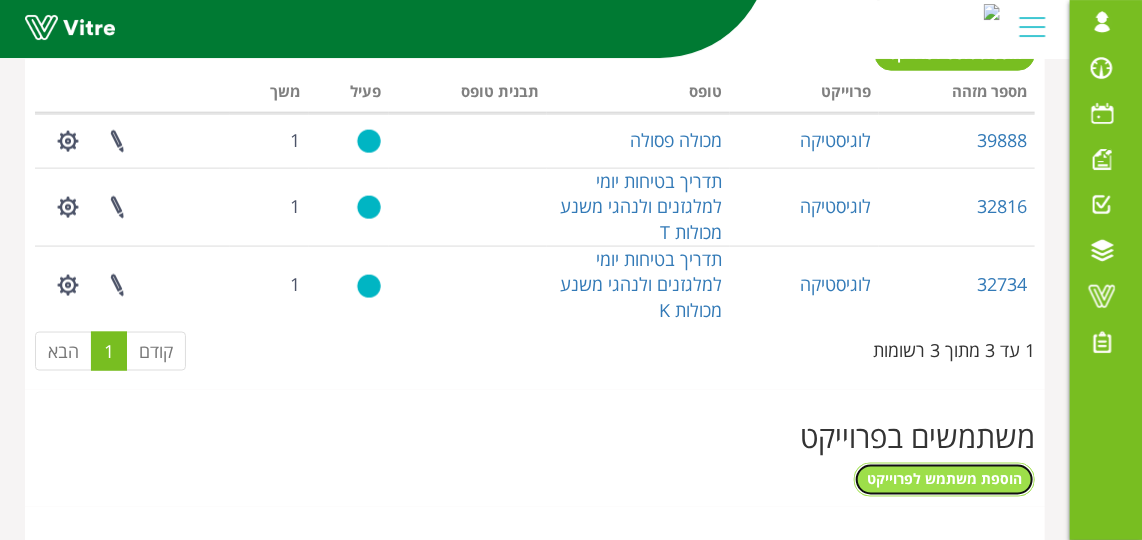 click on "הוספת משתמש לפרוייקט" at bounding box center (944, 479) 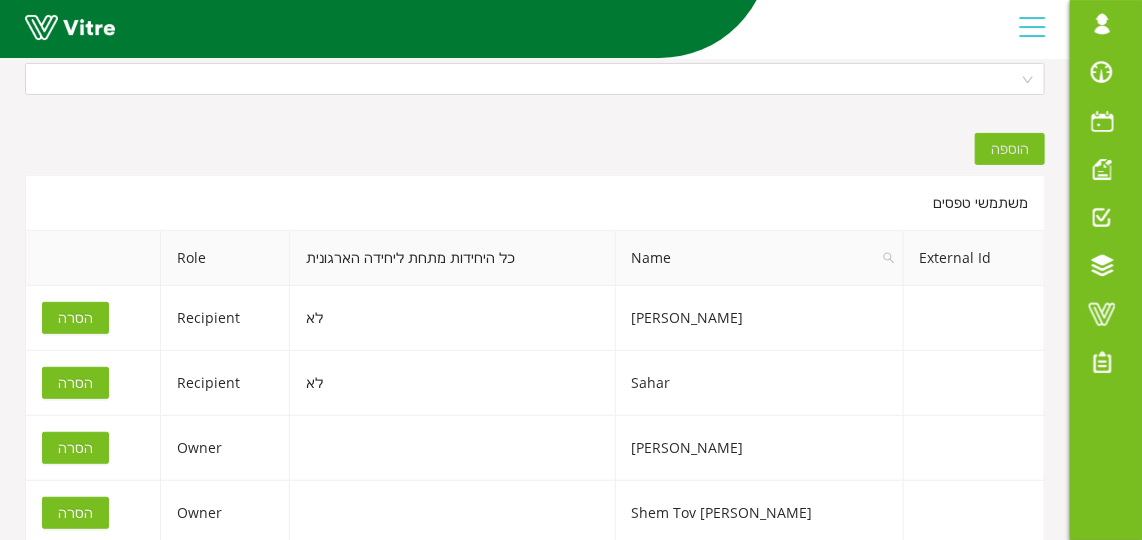 scroll, scrollTop: 181, scrollLeft: 0, axis: vertical 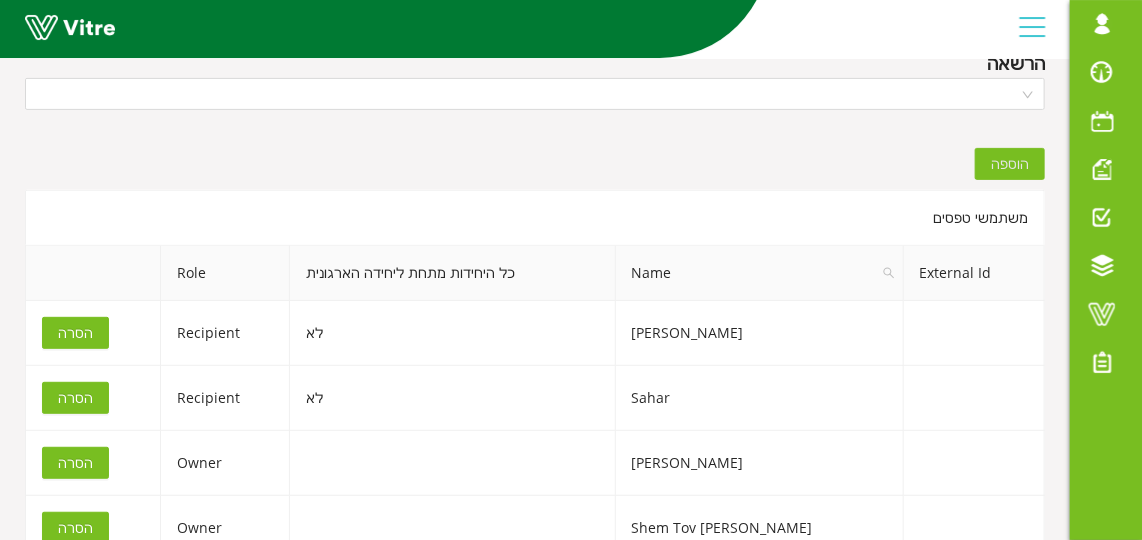 click on "משתמשי טפסים" at bounding box center [535, 217] 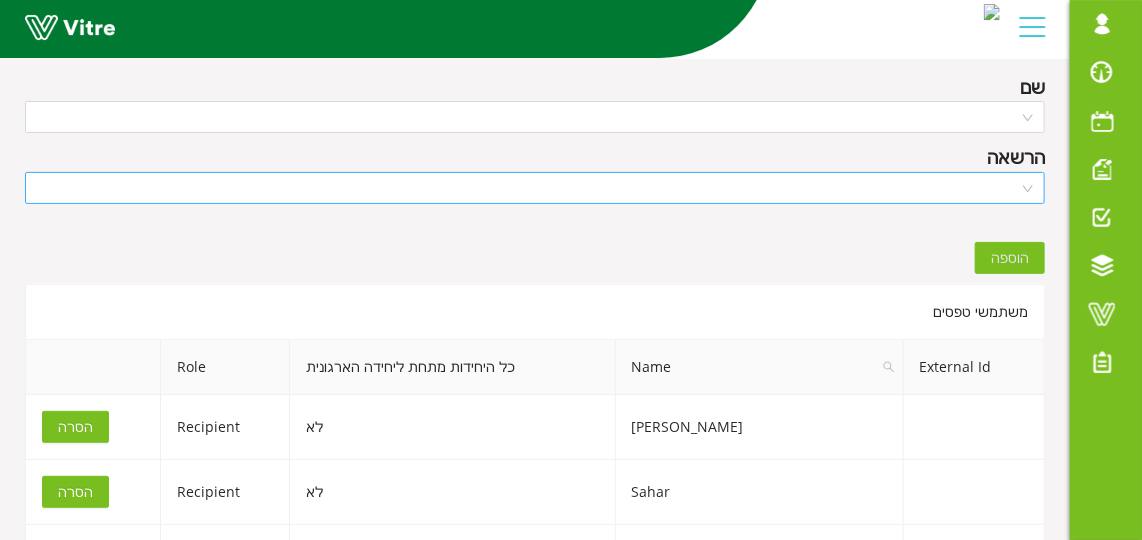 scroll, scrollTop: 0, scrollLeft: 0, axis: both 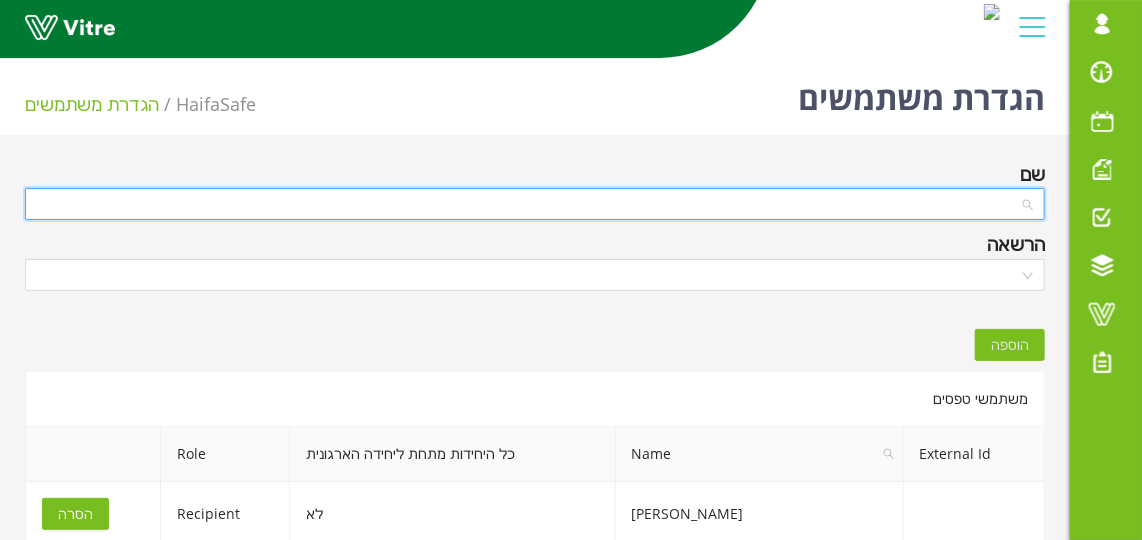 click at bounding box center (528, 204) 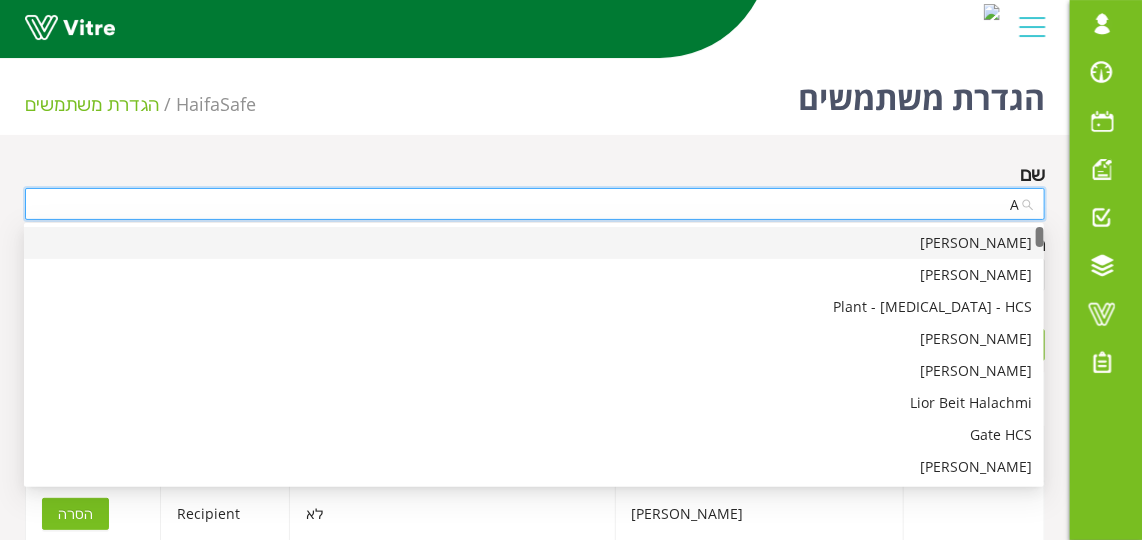 type on "A" 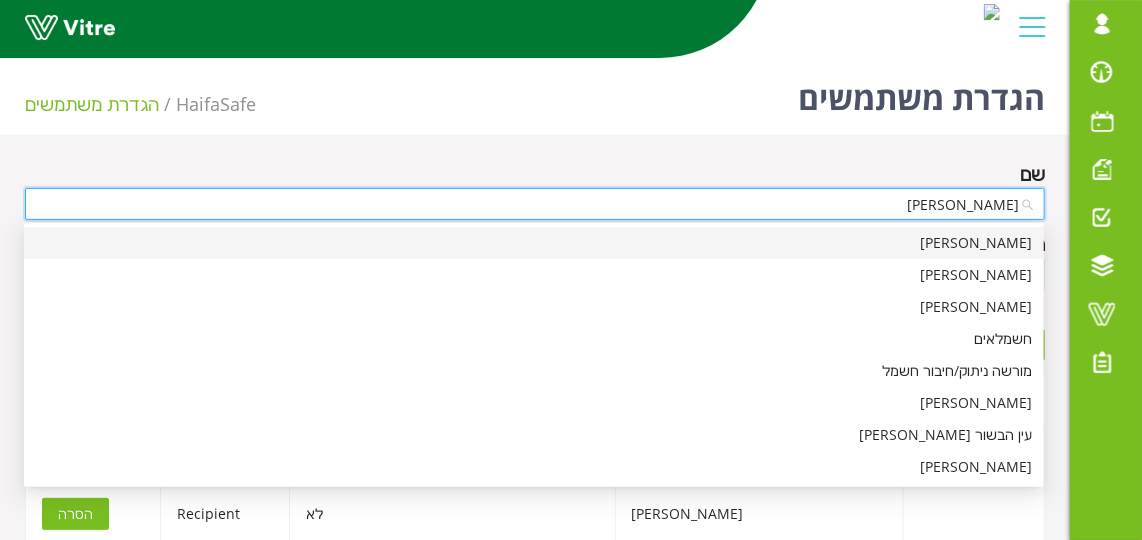 type on "שמע" 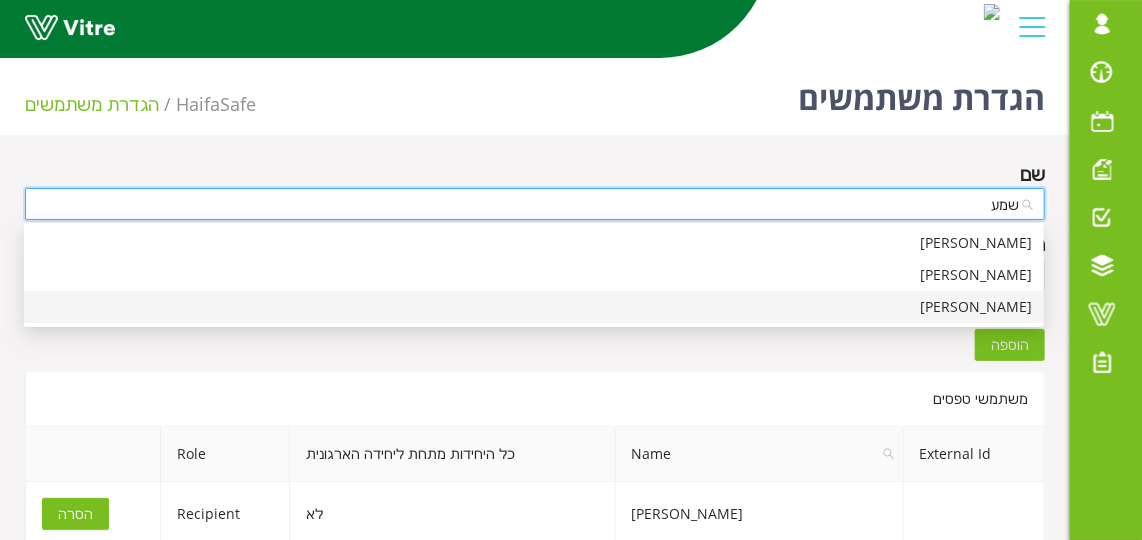 click on "[PERSON_NAME]" at bounding box center (534, 307) 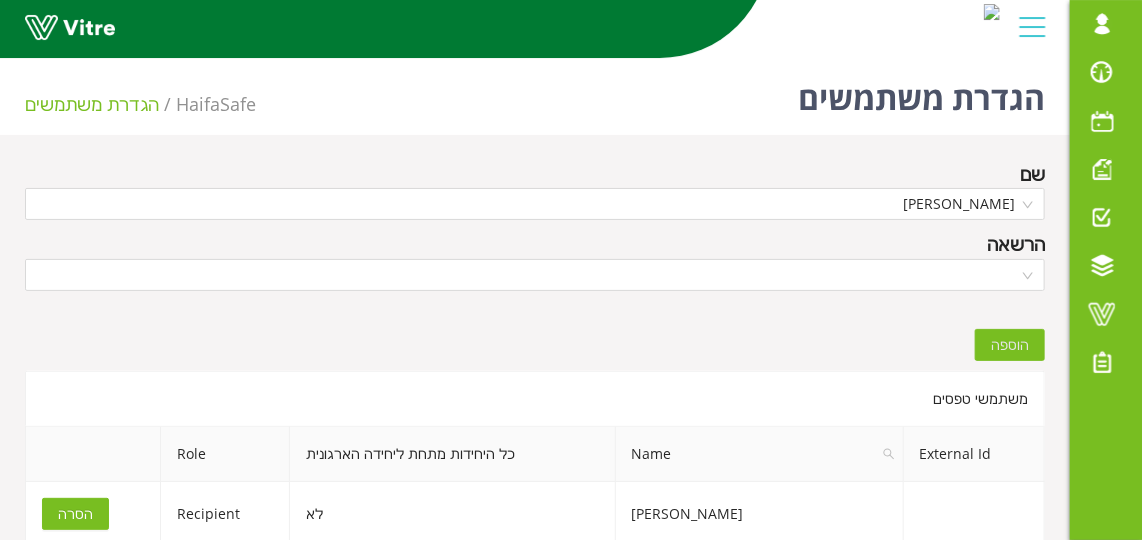 click on "שם [PERSON_NAME] הרשאה הוספה" at bounding box center [535, 260] 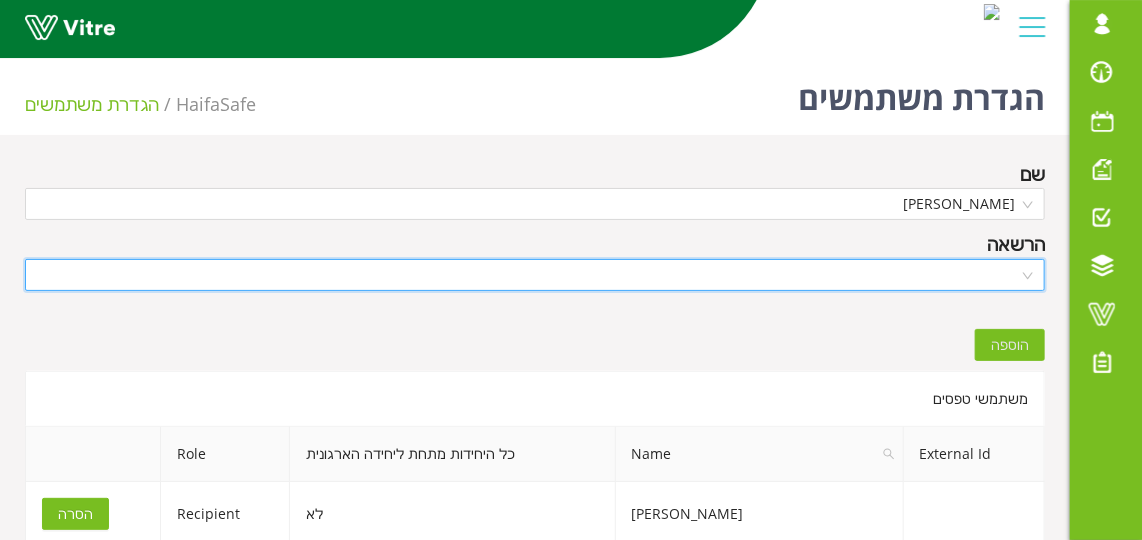 click at bounding box center [528, 275] 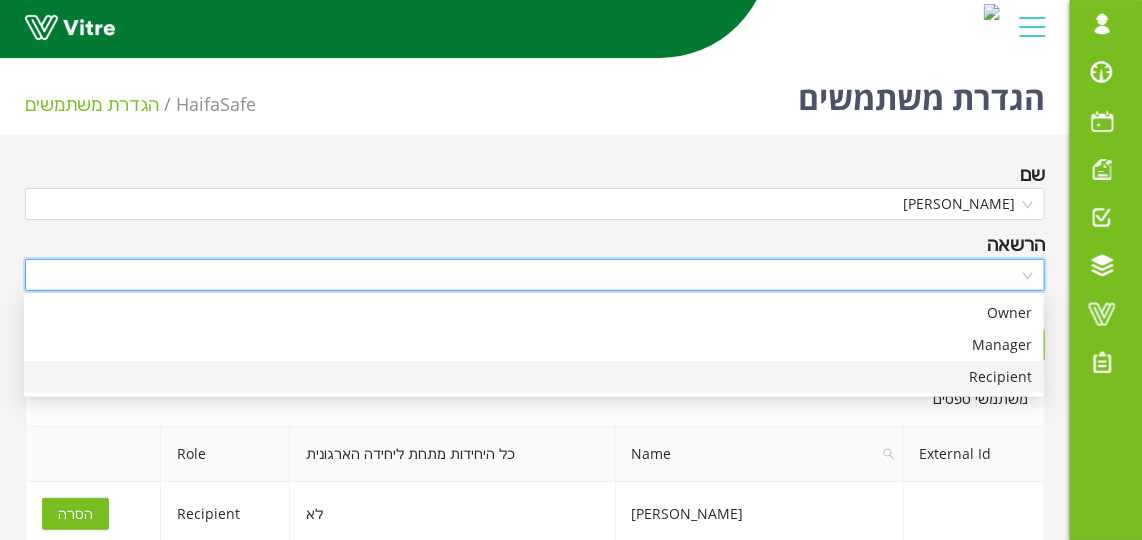 click on "Recipient" at bounding box center (534, 377) 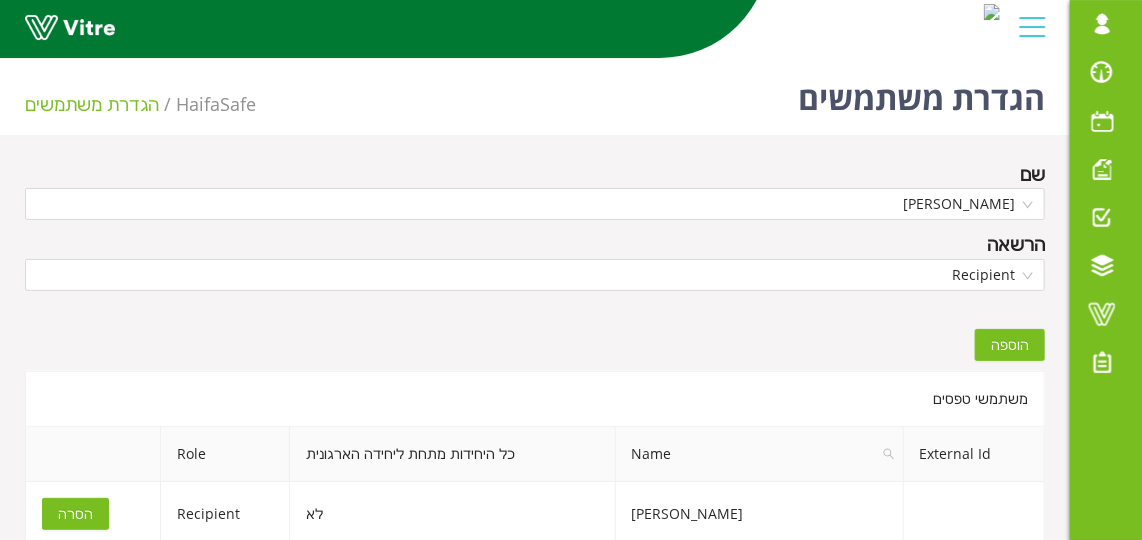 click on "הוספה" at bounding box center [1010, 345] 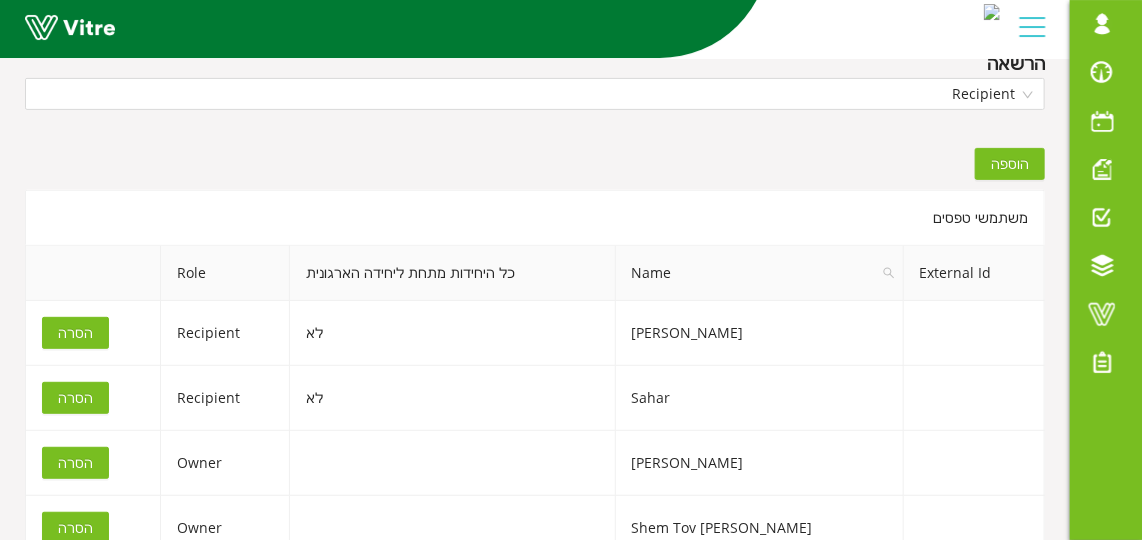 scroll, scrollTop: 0, scrollLeft: 0, axis: both 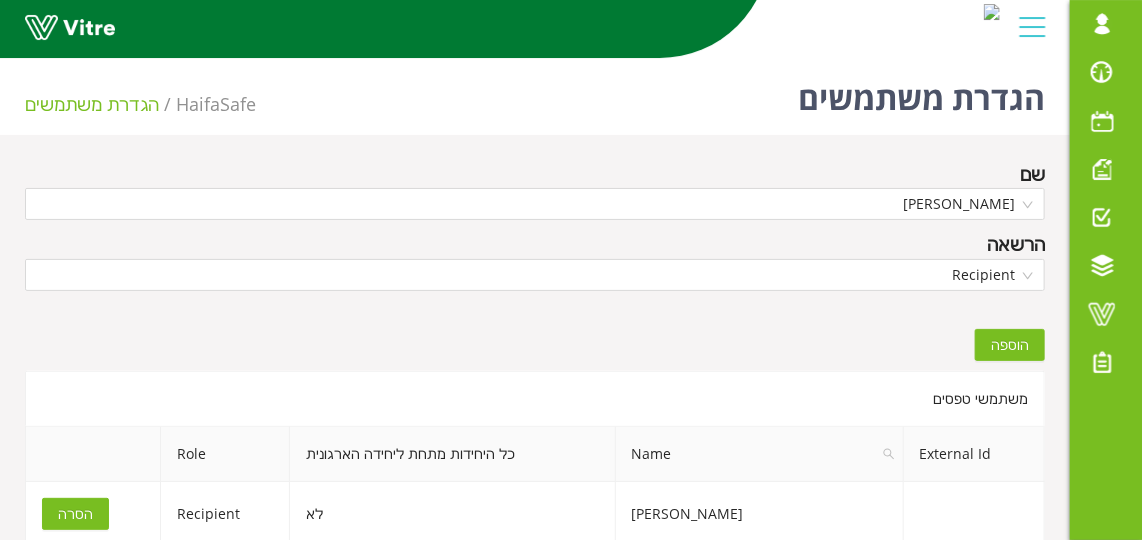 click on "הוספה" at bounding box center (1010, 345) 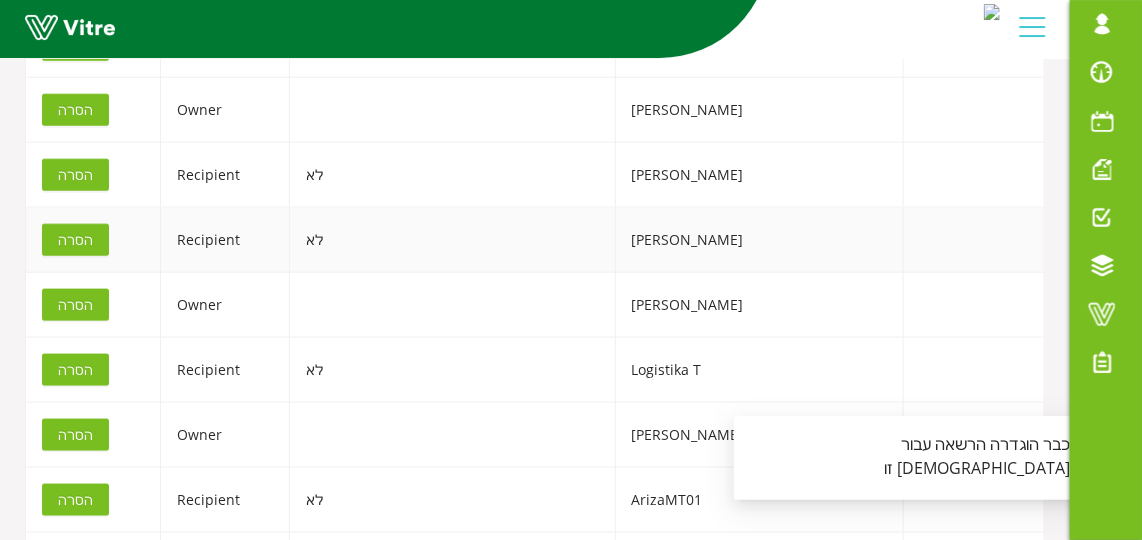scroll, scrollTop: 727, scrollLeft: 0, axis: vertical 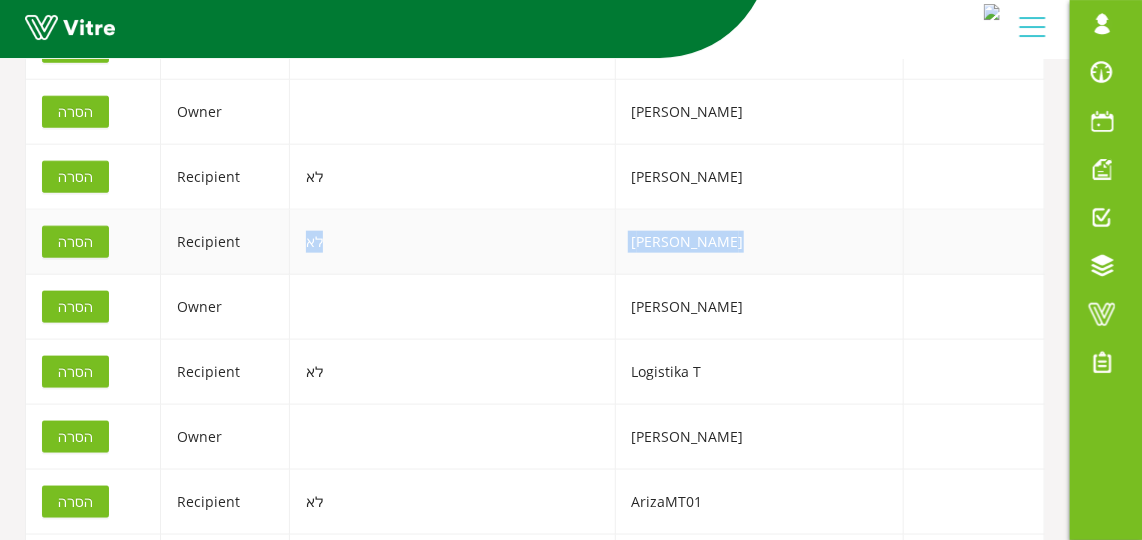 drag, startPoint x: 759, startPoint y: 232, endPoint x: 269, endPoint y: 218, distance: 490.19995 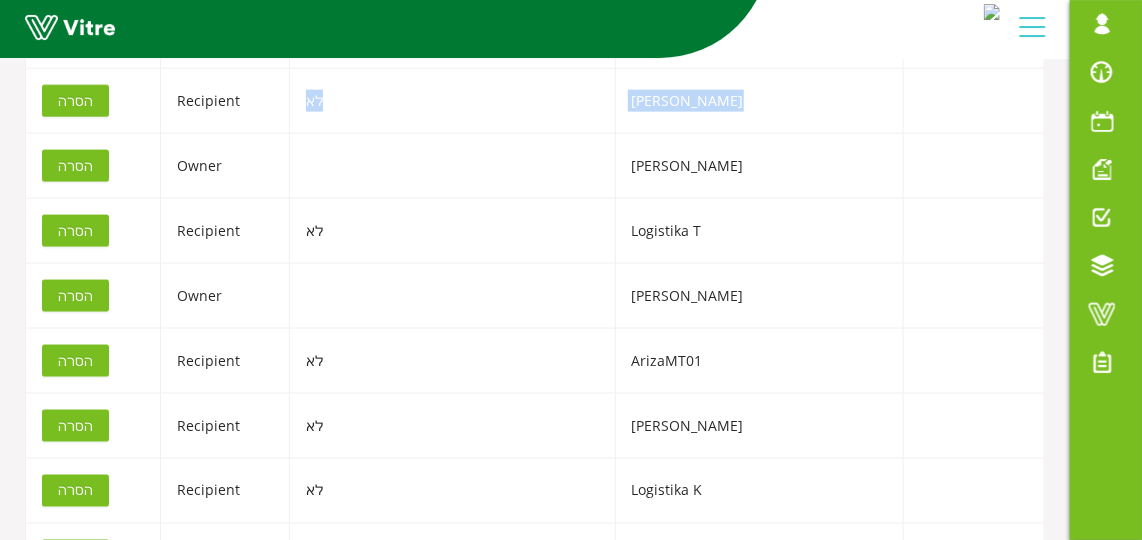 scroll, scrollTop: 909, scrollLeft: 0, axis: vertical 